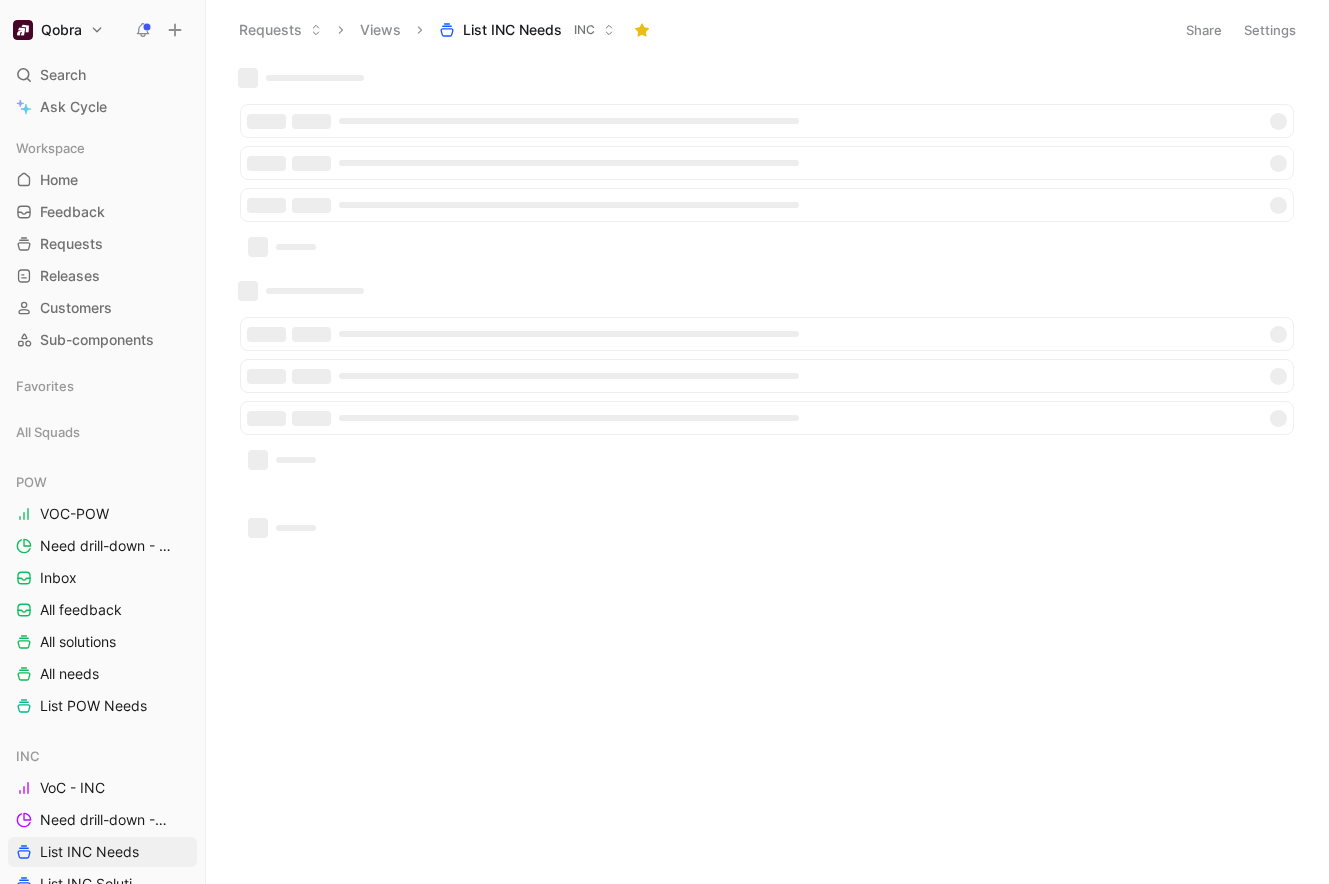 scroll, scrollTop: 0, scrollLeft: 0, axis: both 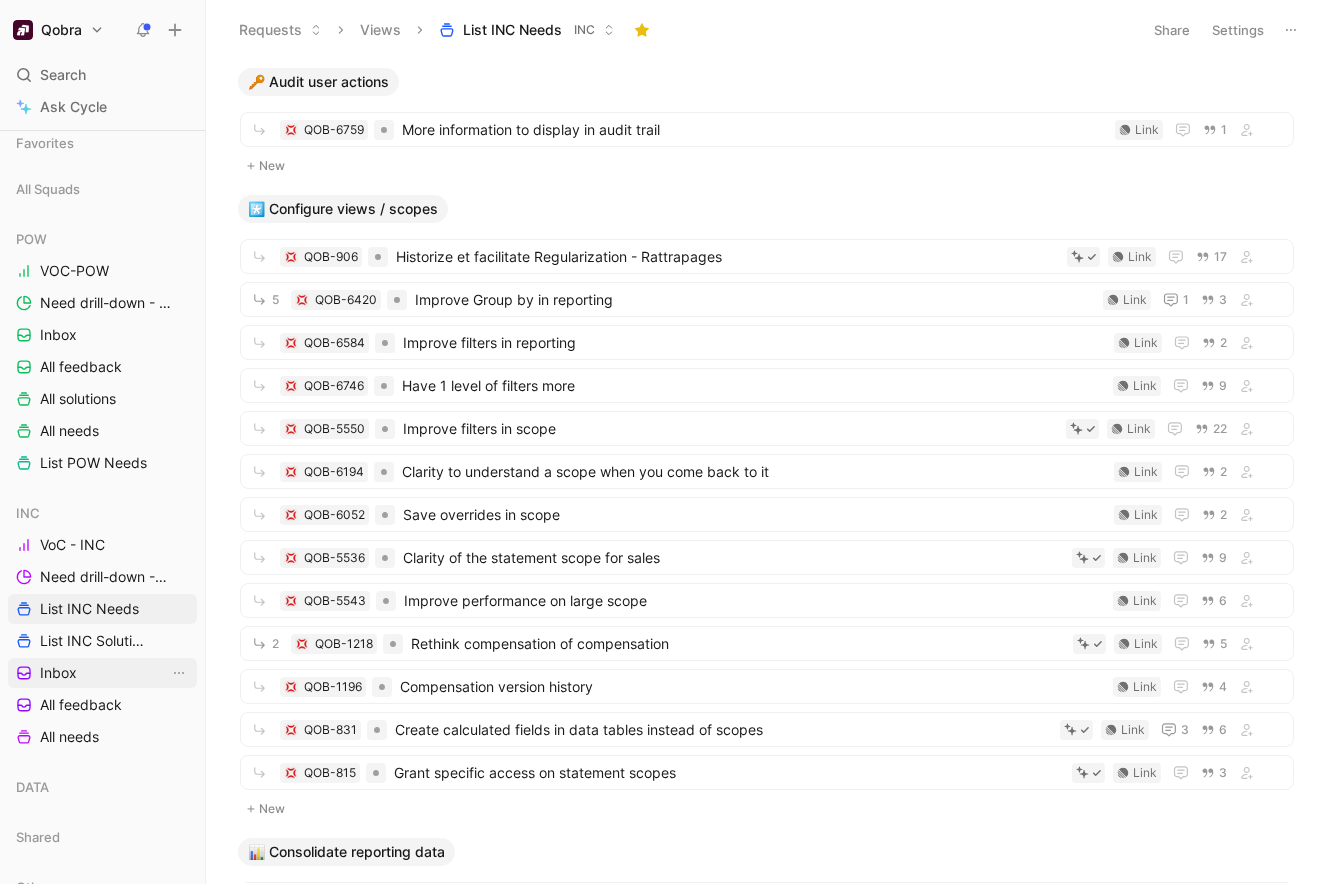 click on "Inbox" at bounding box center [102, 673] 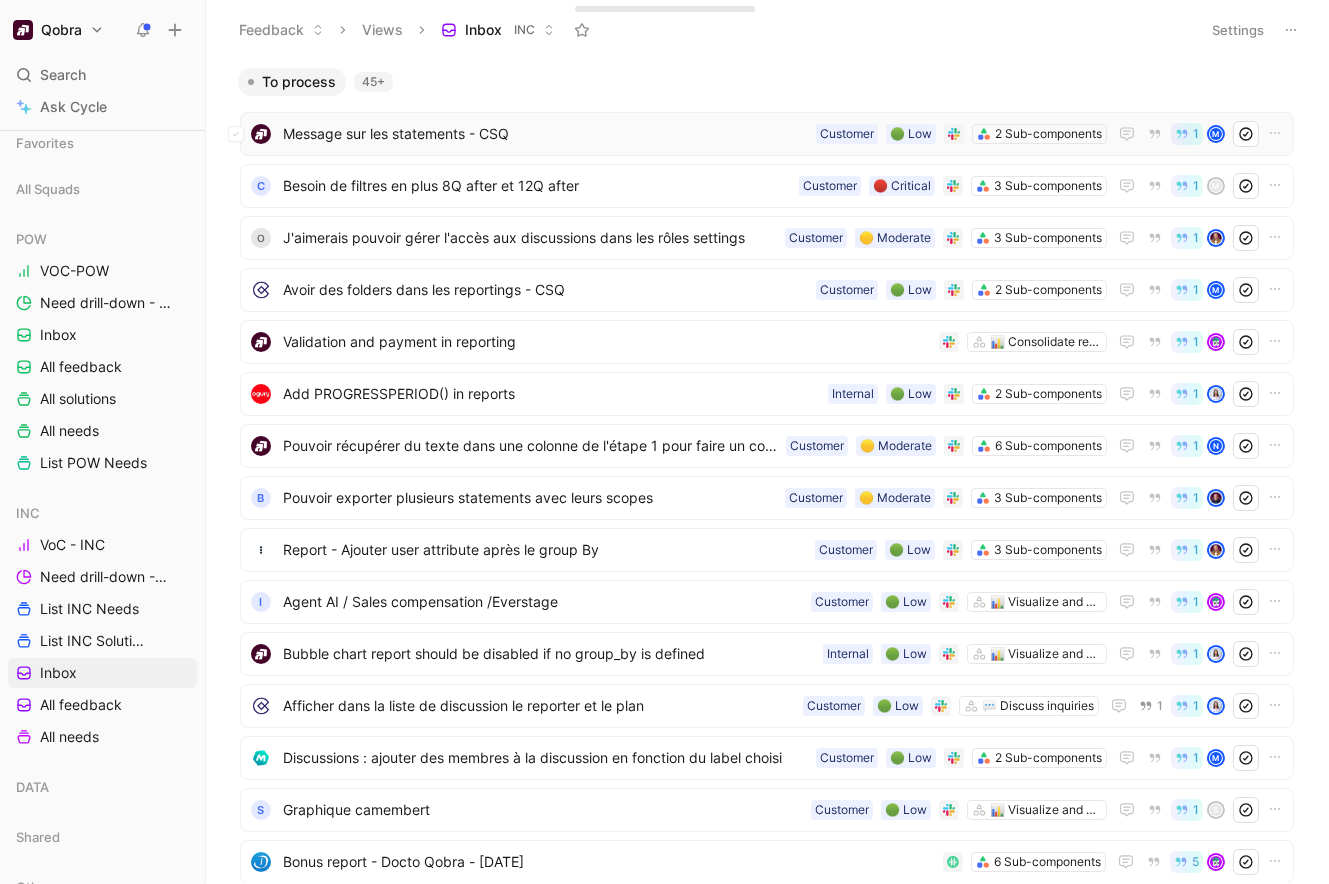 click on "Message sur les statements - CSQ" at bounding box center (545, 134) 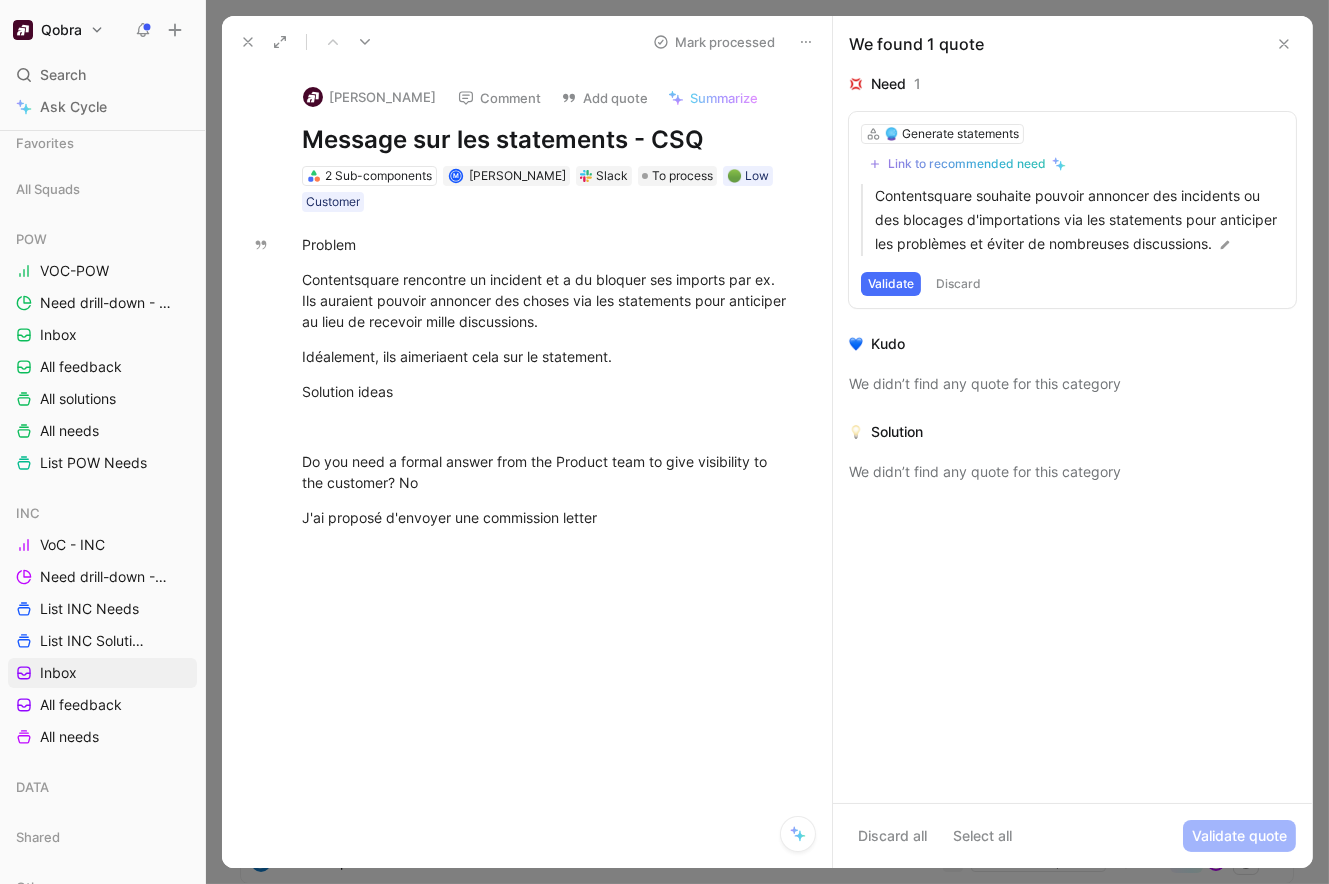 click at bounding box center (365, 42) 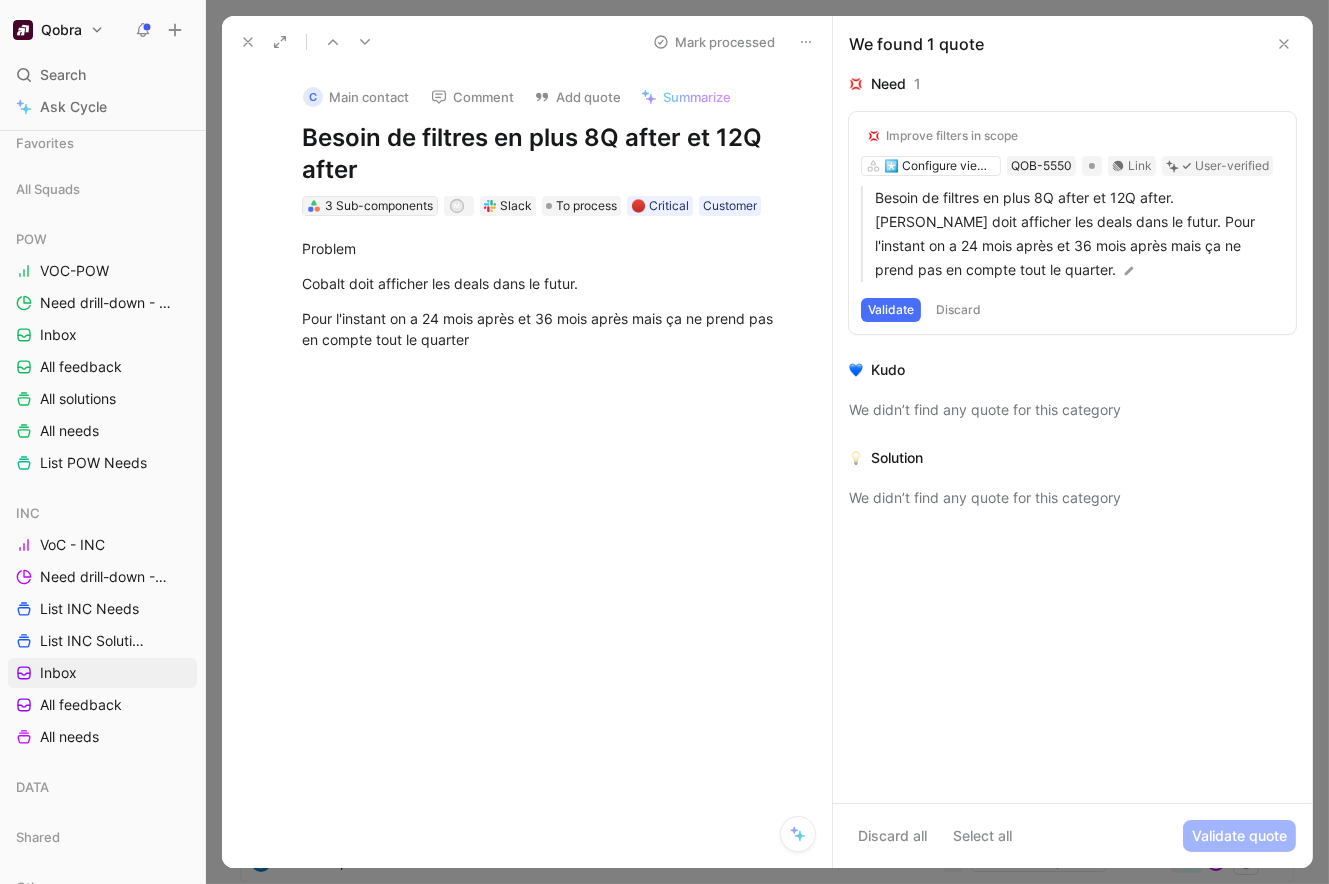 click on "3 Sub-components" at bounding box center [379, 206] 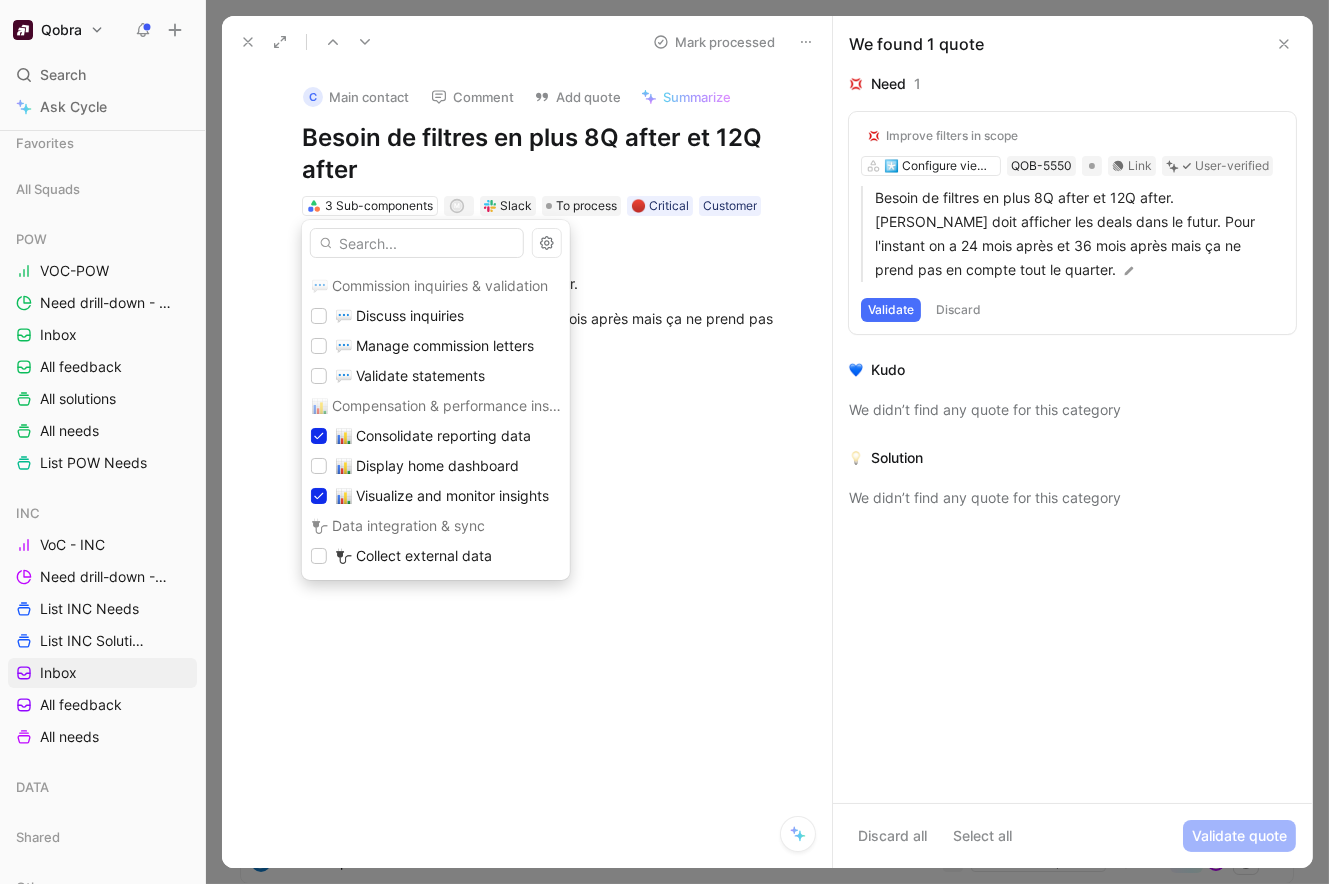 scroll, scrollTop: 475, scrollLeft: 0, axis: vertical 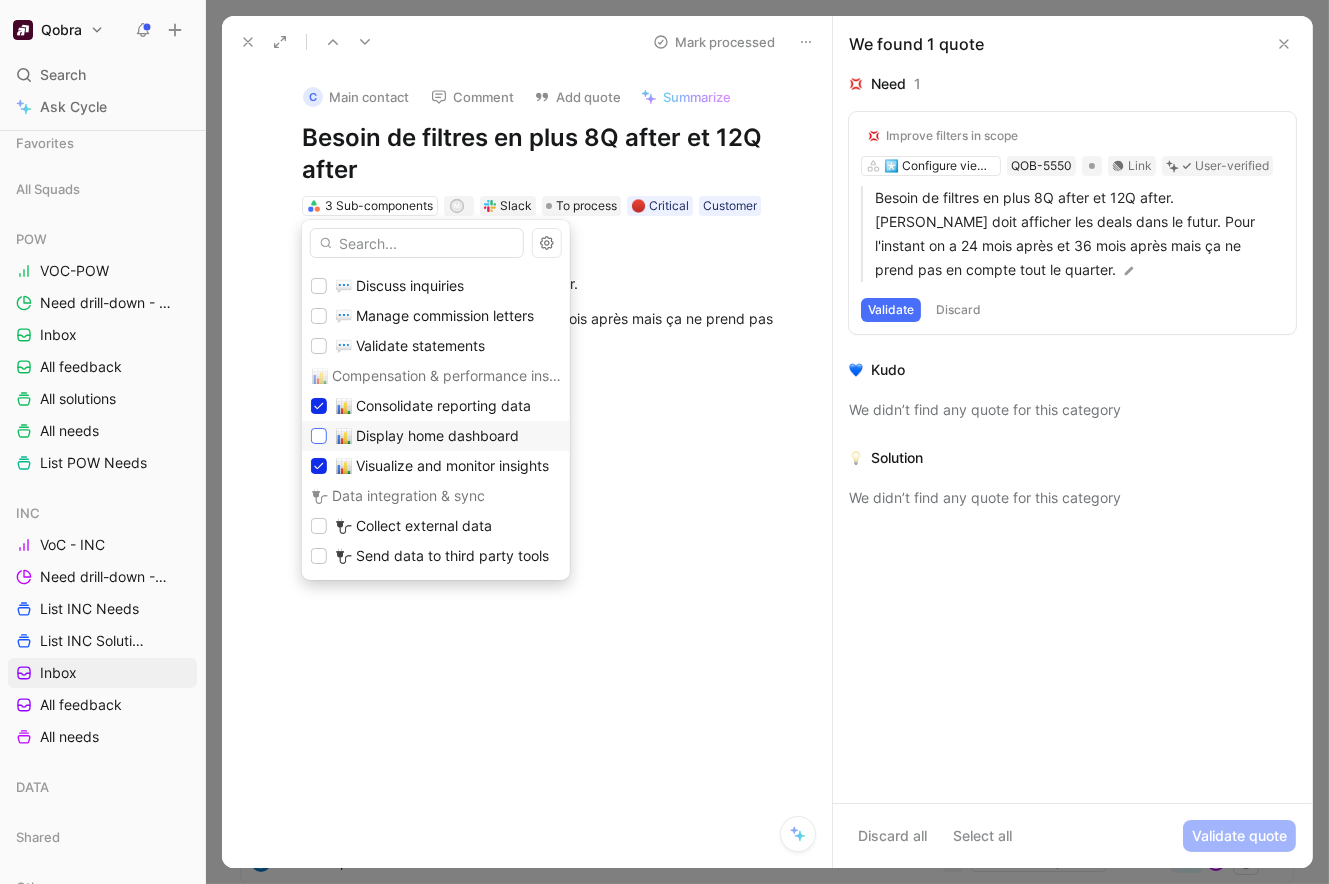 drag, startPoint x: 322, startPoint y: 402, endPoint x: 322, endPoint y: 431, distance: 29 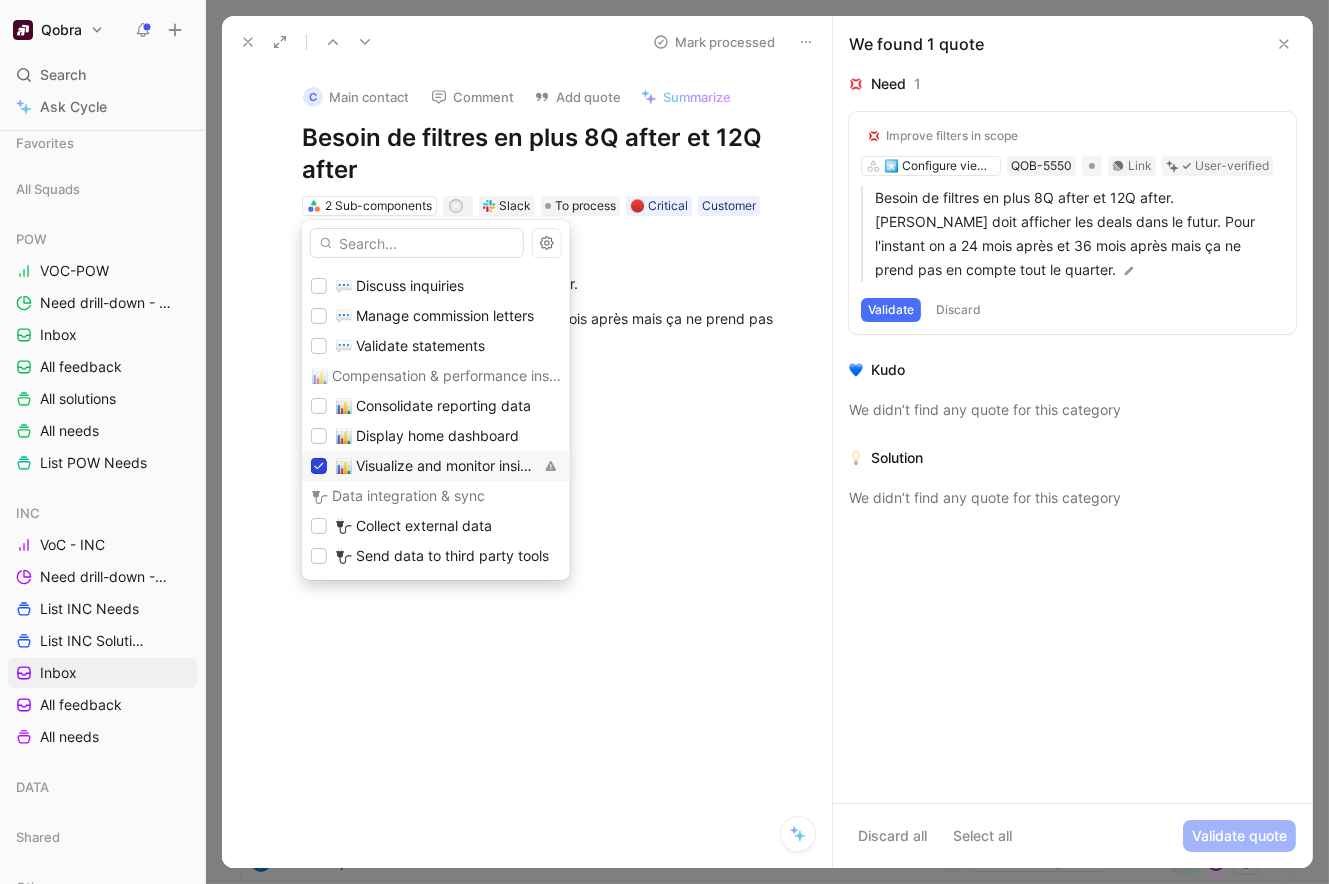 click 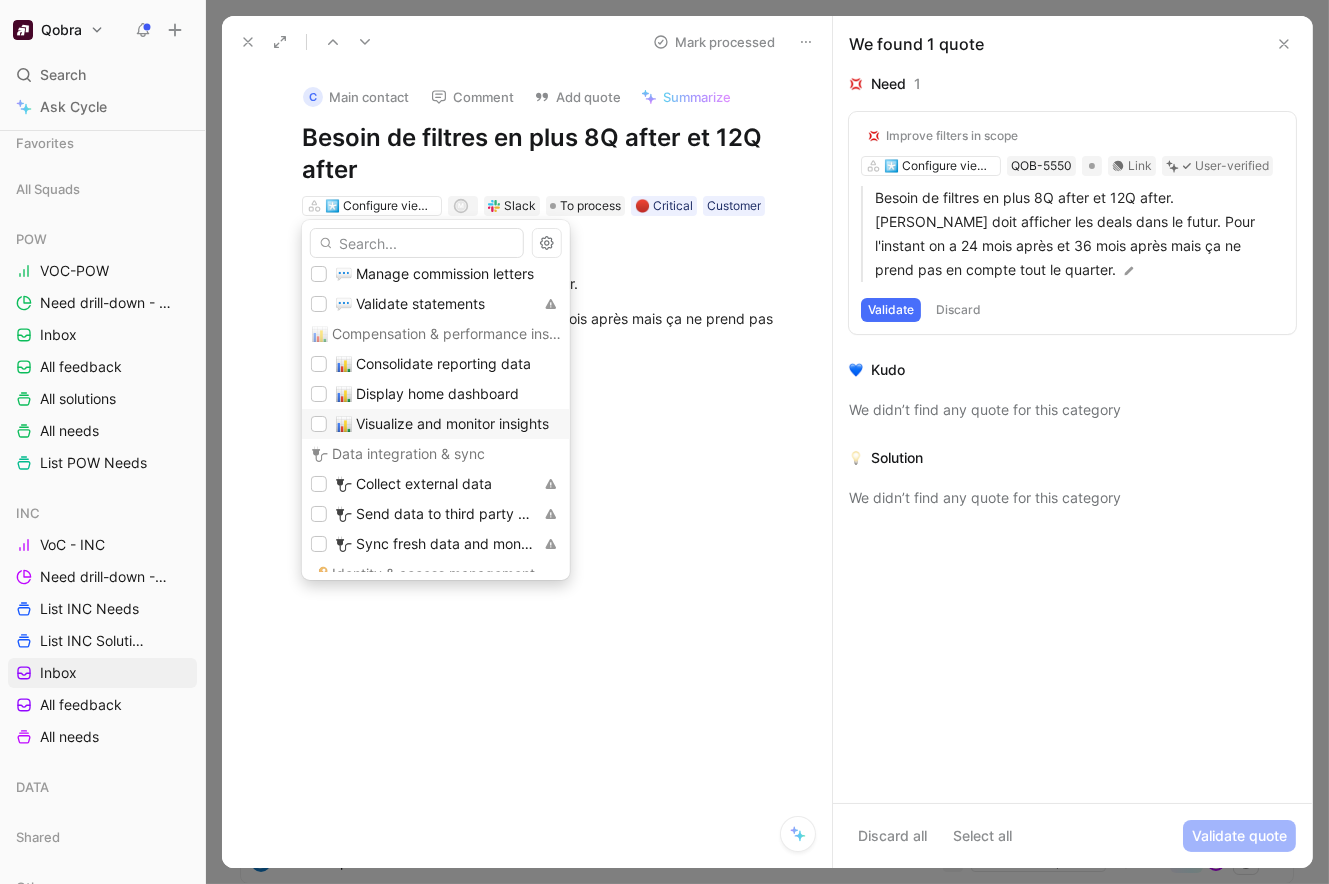 scroll, scrollTop: 552, scrollLeft: 0, axis: vertical 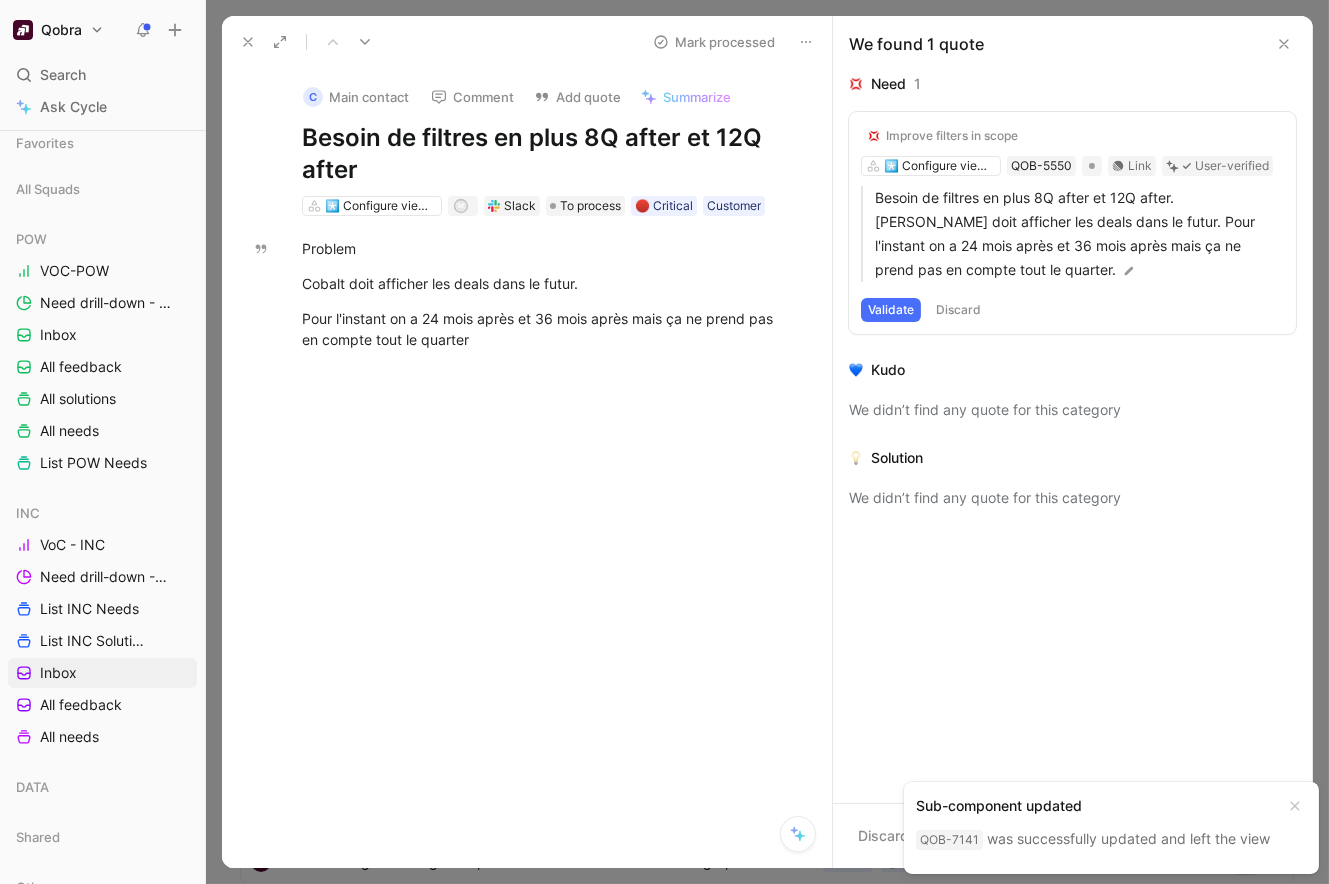 click 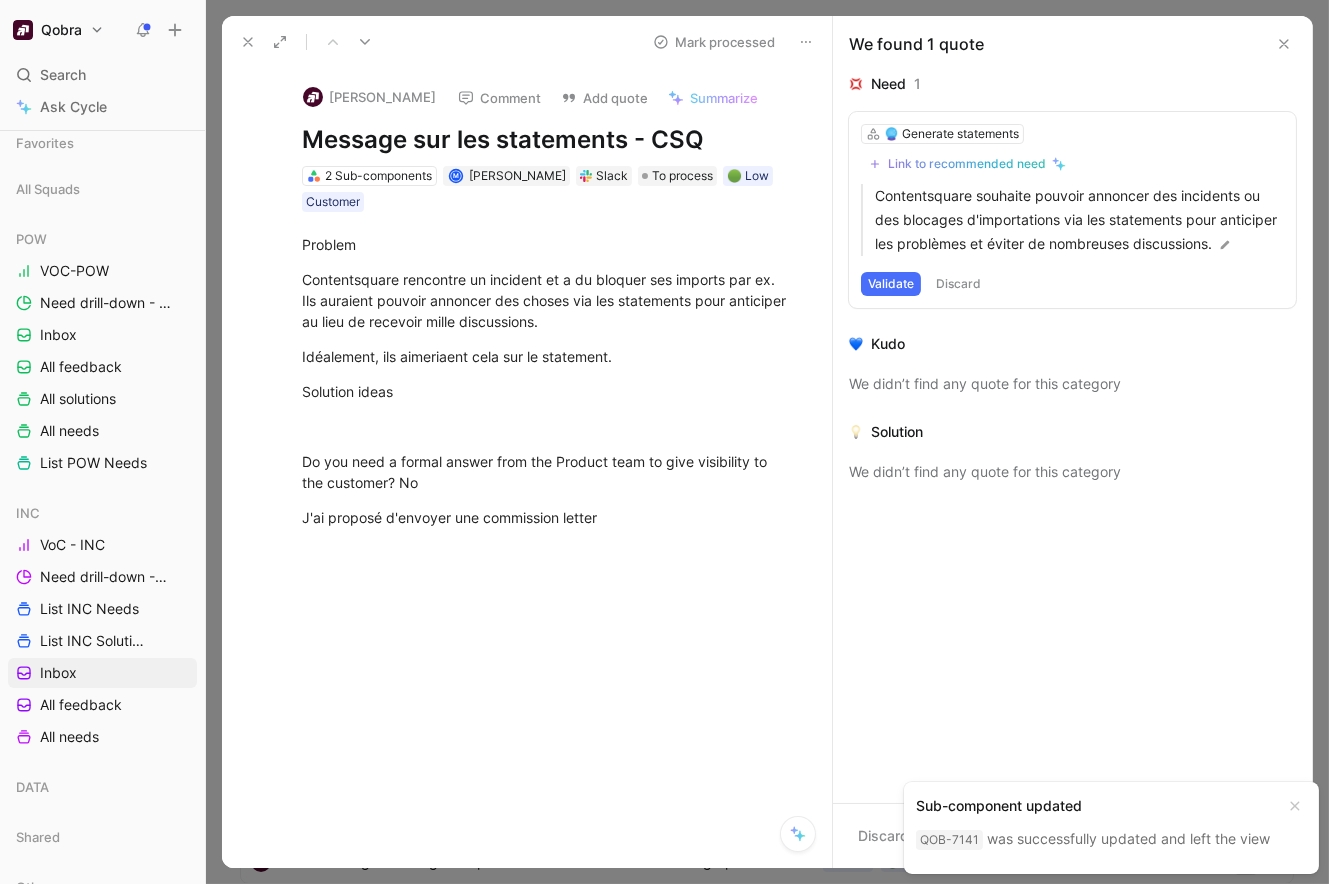 click 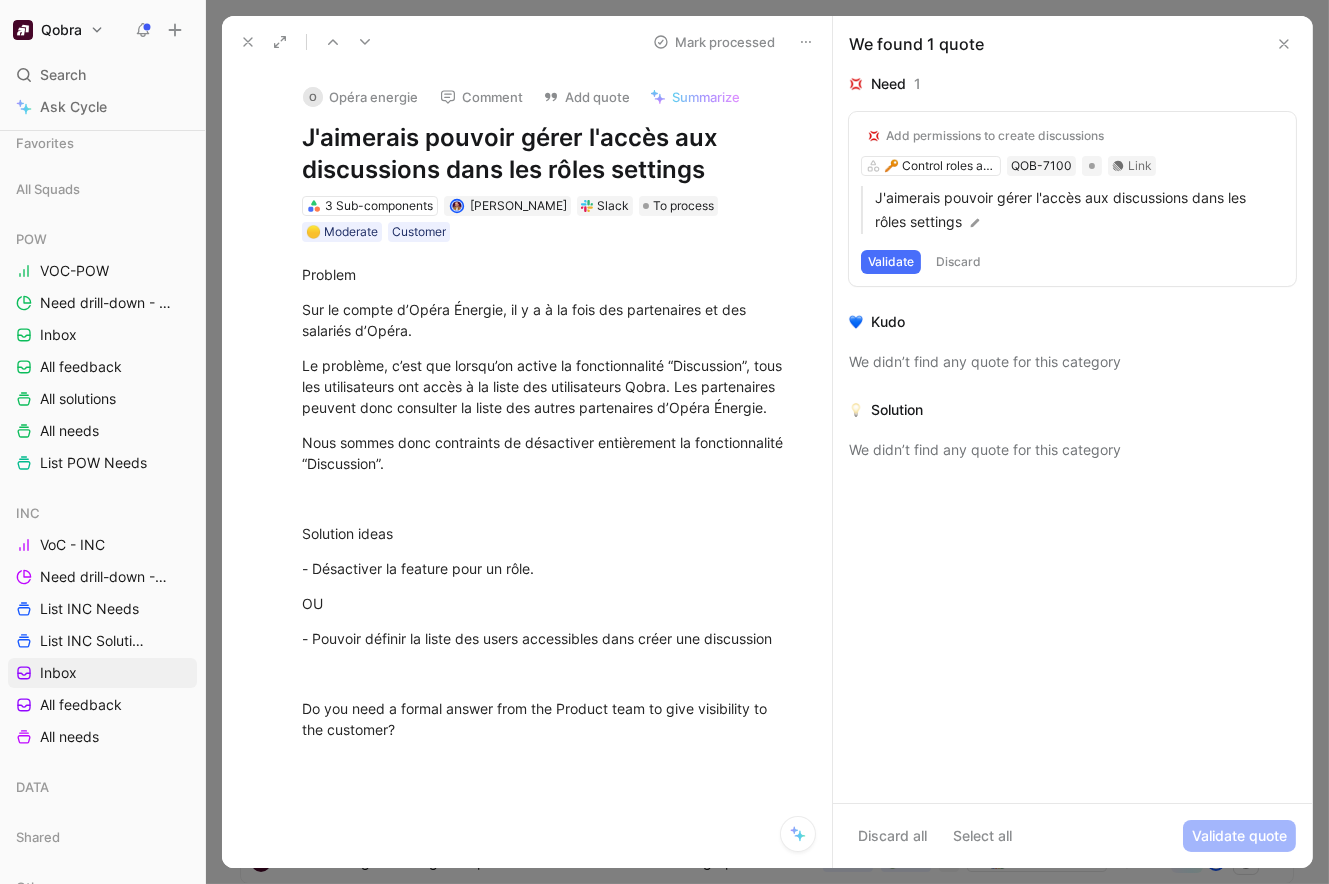 click 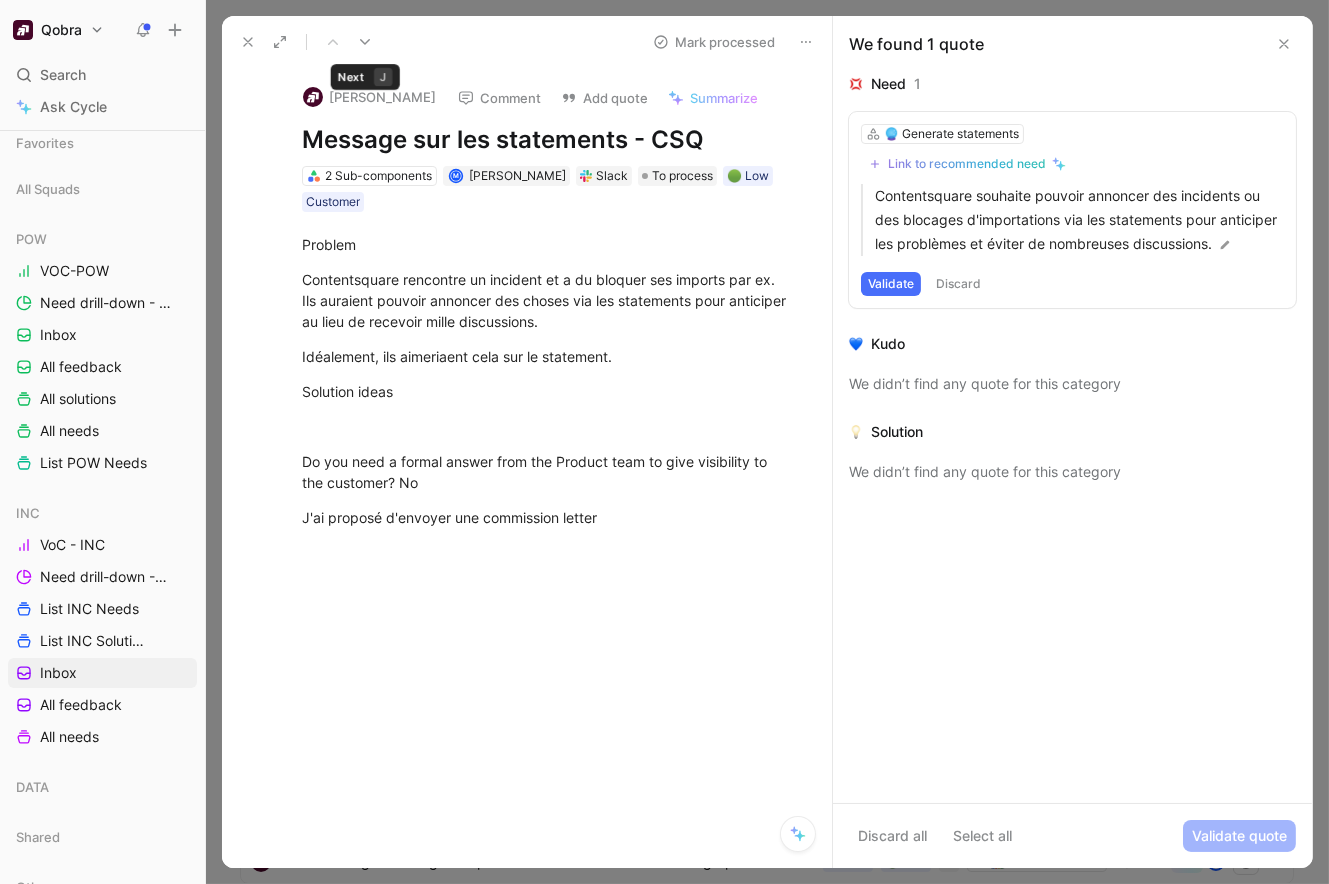 click 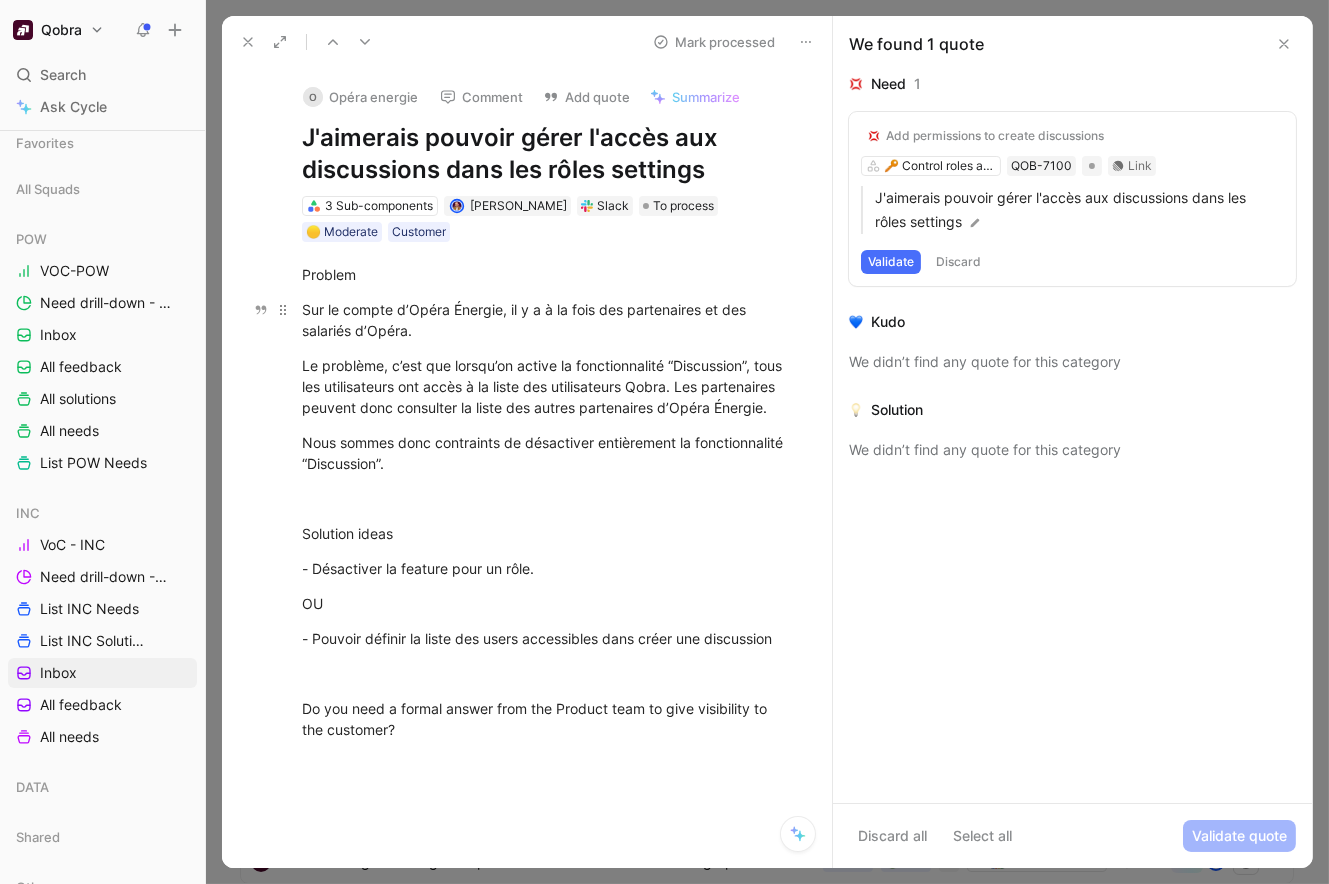 click on "Sur le compte d’Opéra Énergie, il y a à la fois des partenaires et des salariés d’Opéra." at bounding box center (548, 320) 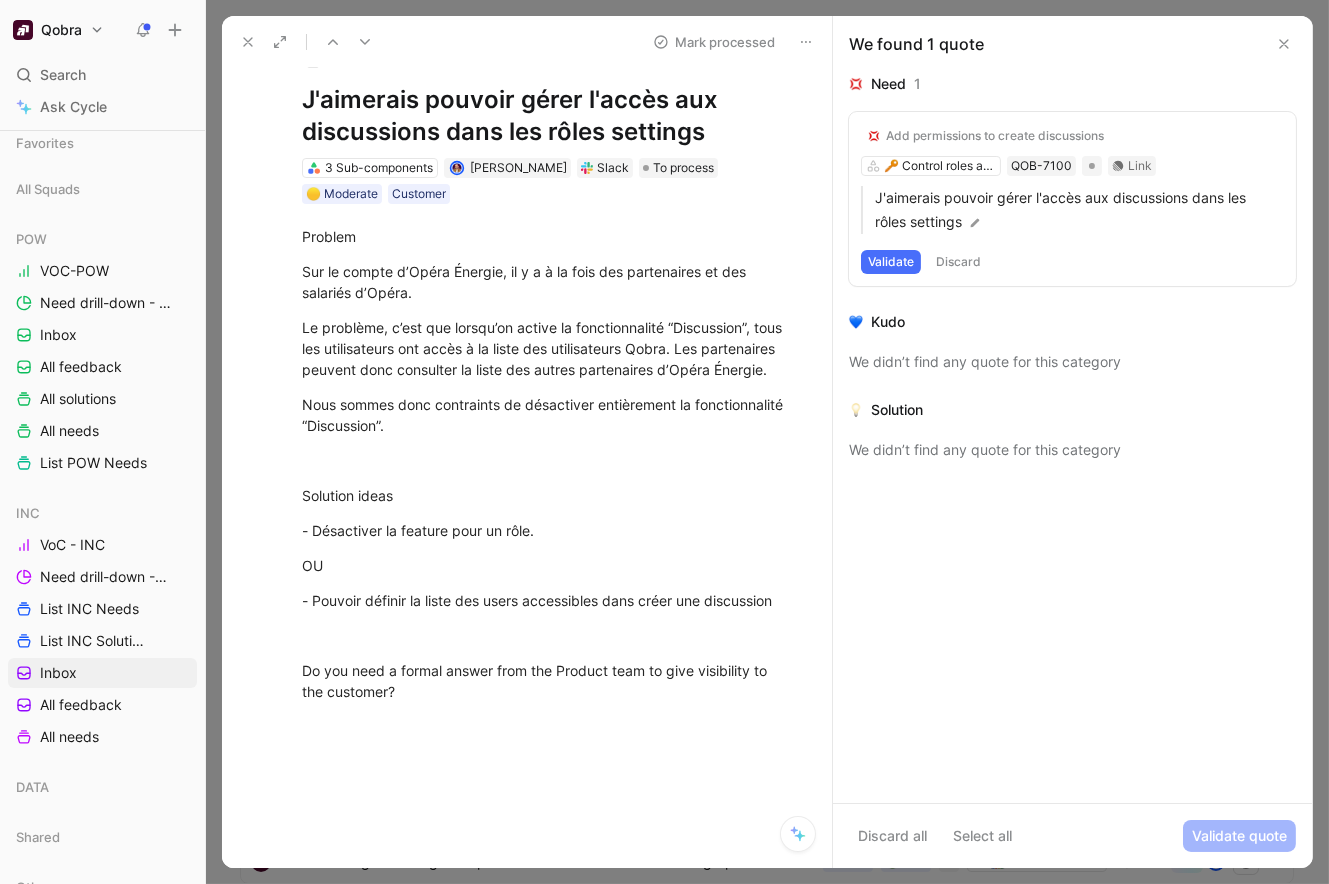 scroll, scrollTop: 0, scrollLeft: 0, axis: both 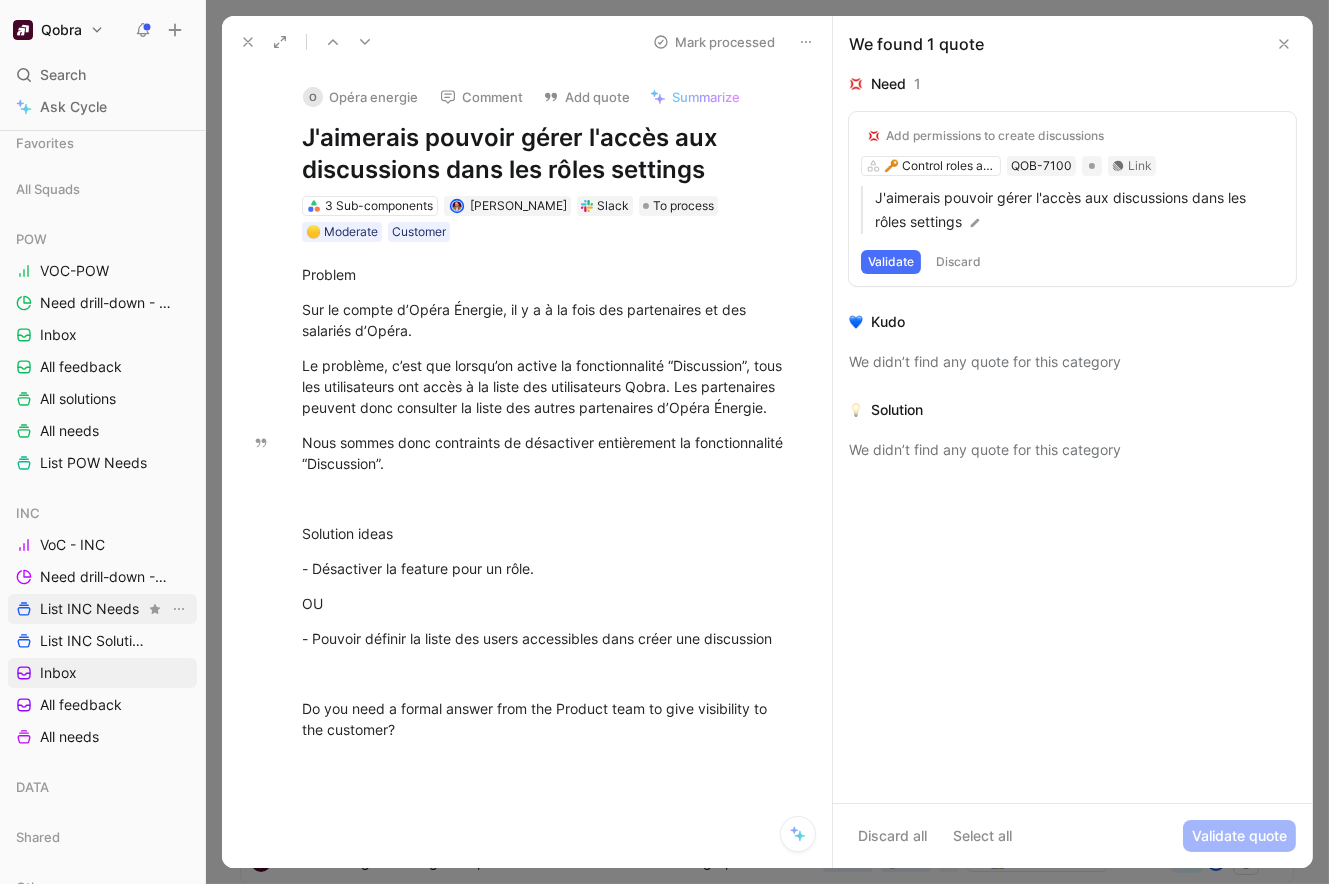 click on "List INC Needs" at bounding box center [89, 609] 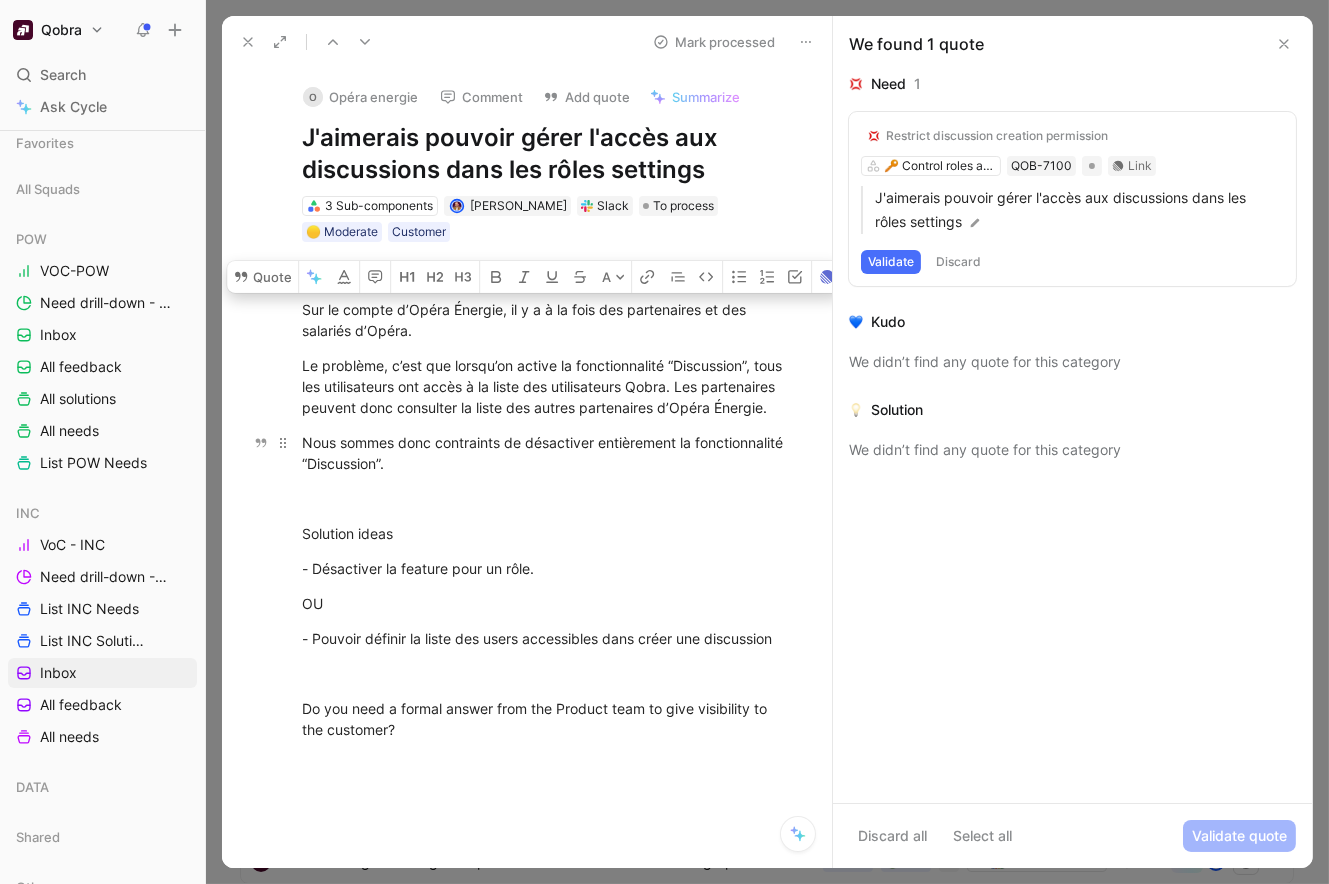 drag, startPoint x: 301, startPoint y: 310, endPoint x: 474, endPoint y: 469, distance: 234.96808 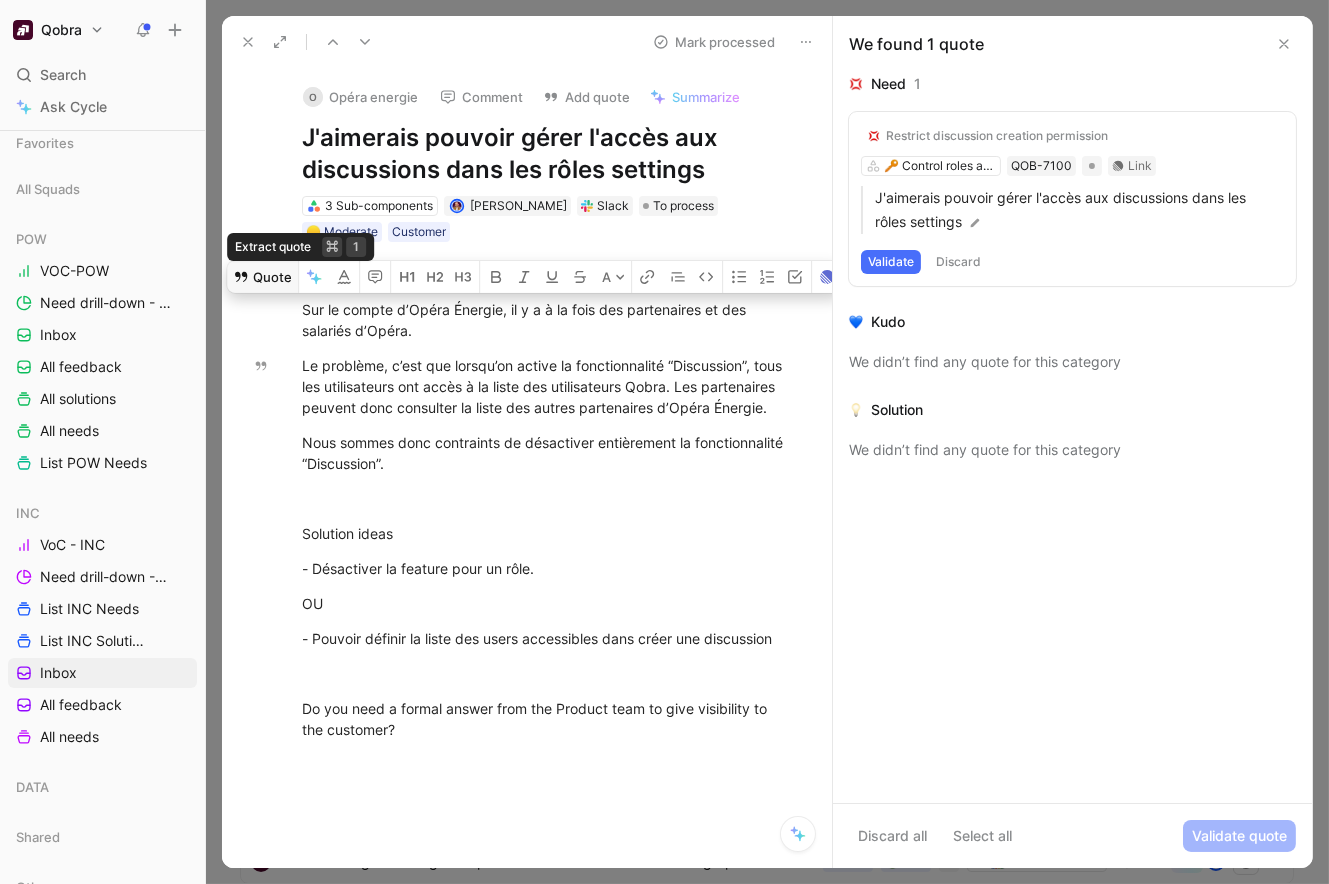 click on "Quote" at bounding box center (262, 277) 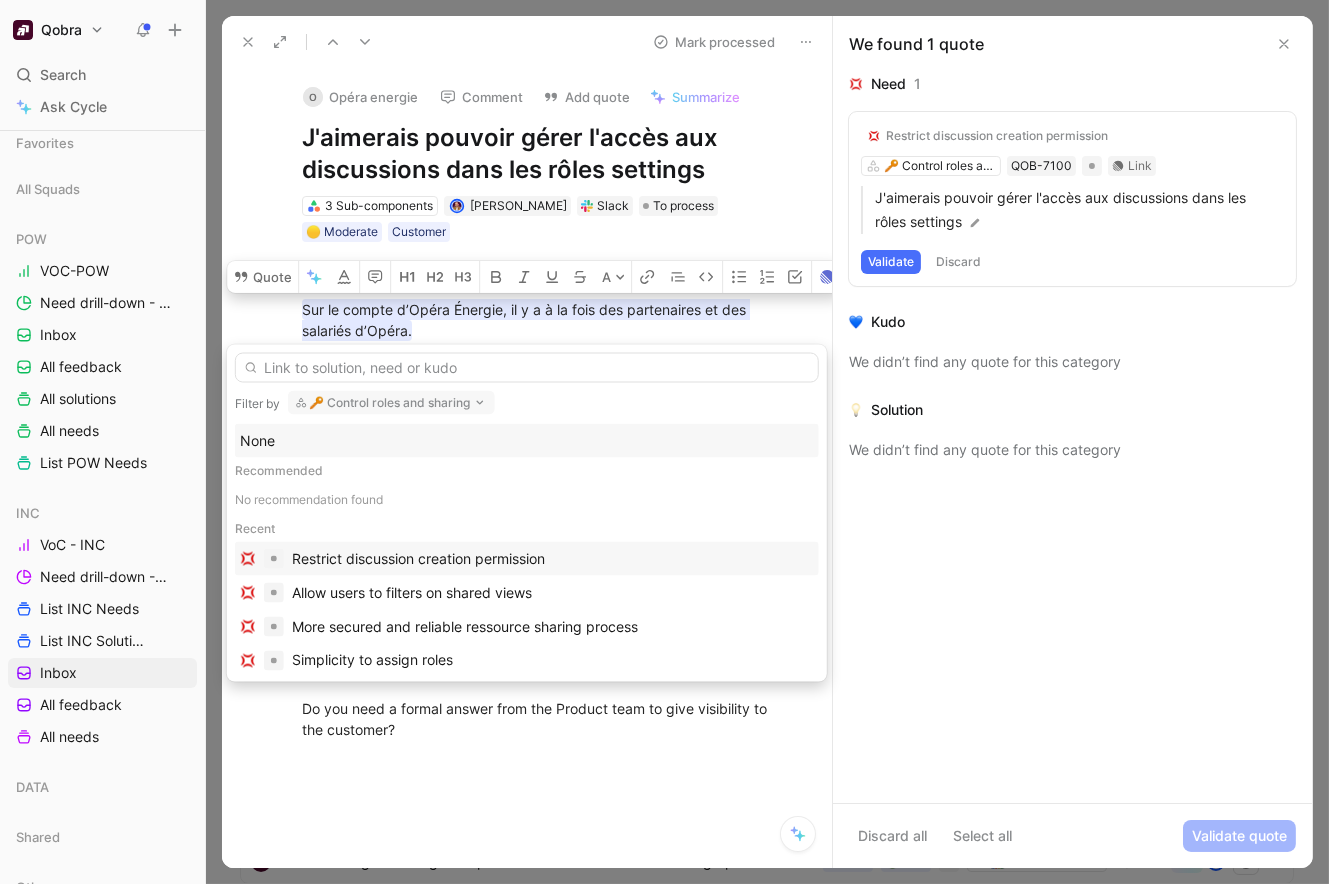 click on "Restrict discussion creation permission" at bounding box center (418, 559) 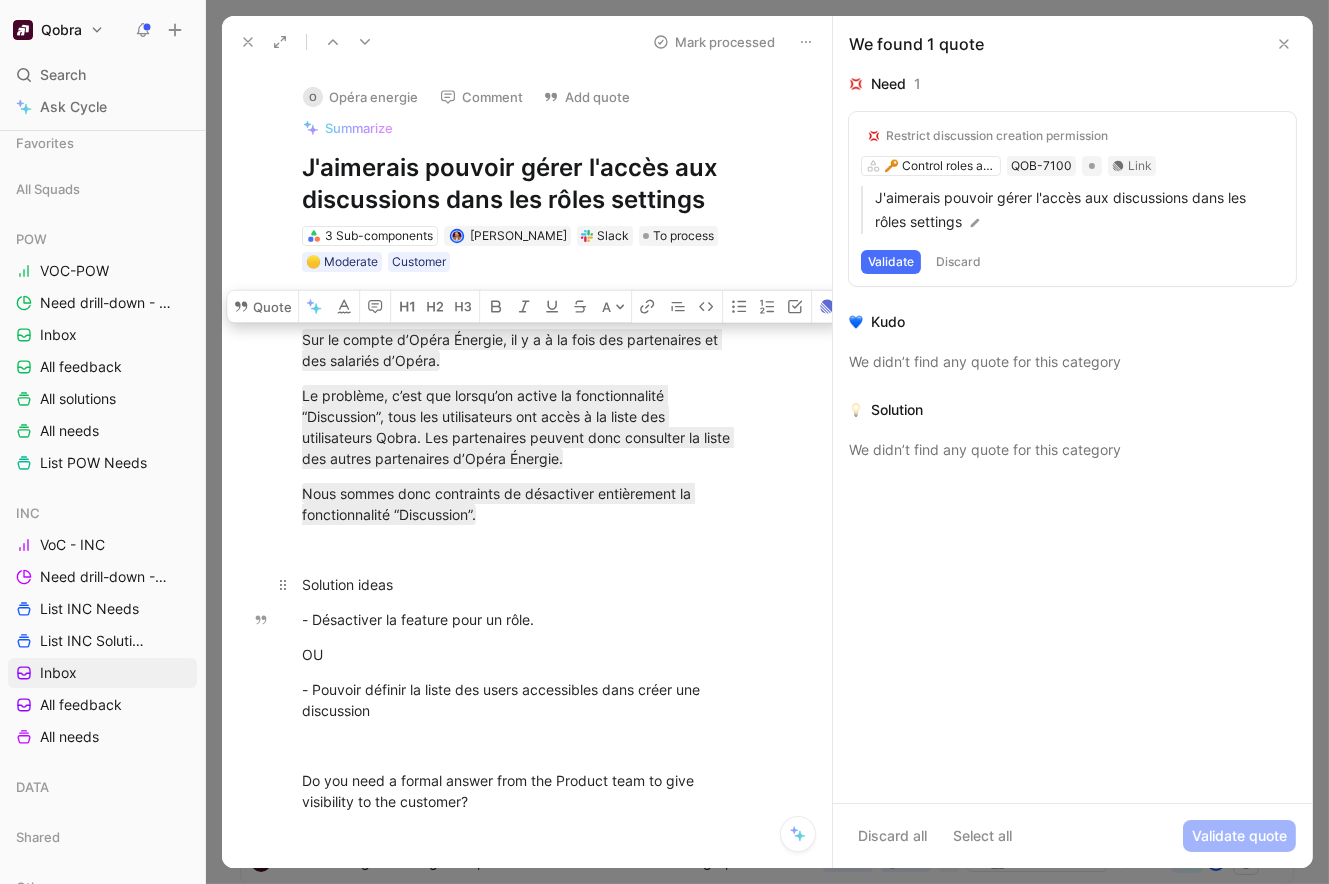 click on "Problem Sur le compte d’Opéra Énergie, il y a à la fois des partenaires et des salariés d’Opéra. Le problème, c’est que lorsqu’on active la fonctionnalité “Discussion”, tous les utilisateurs ont accès à la liste des utilisateurs Qobra. Les partenaires peuvent donc consulter la liste des autres partenaires d’Opéra Énergie. Nous sommes donc contraints de désactiver entièrement la fonctionnalité “Discussion”. Solution ideas - Désactiver la feature pour un rôle. OU - Pouvoir définir la liste des users accessibles dans créer une discussion Do you need a formal answer from the Product team to give visibility to the customer?" at bounding box center (519, 553) 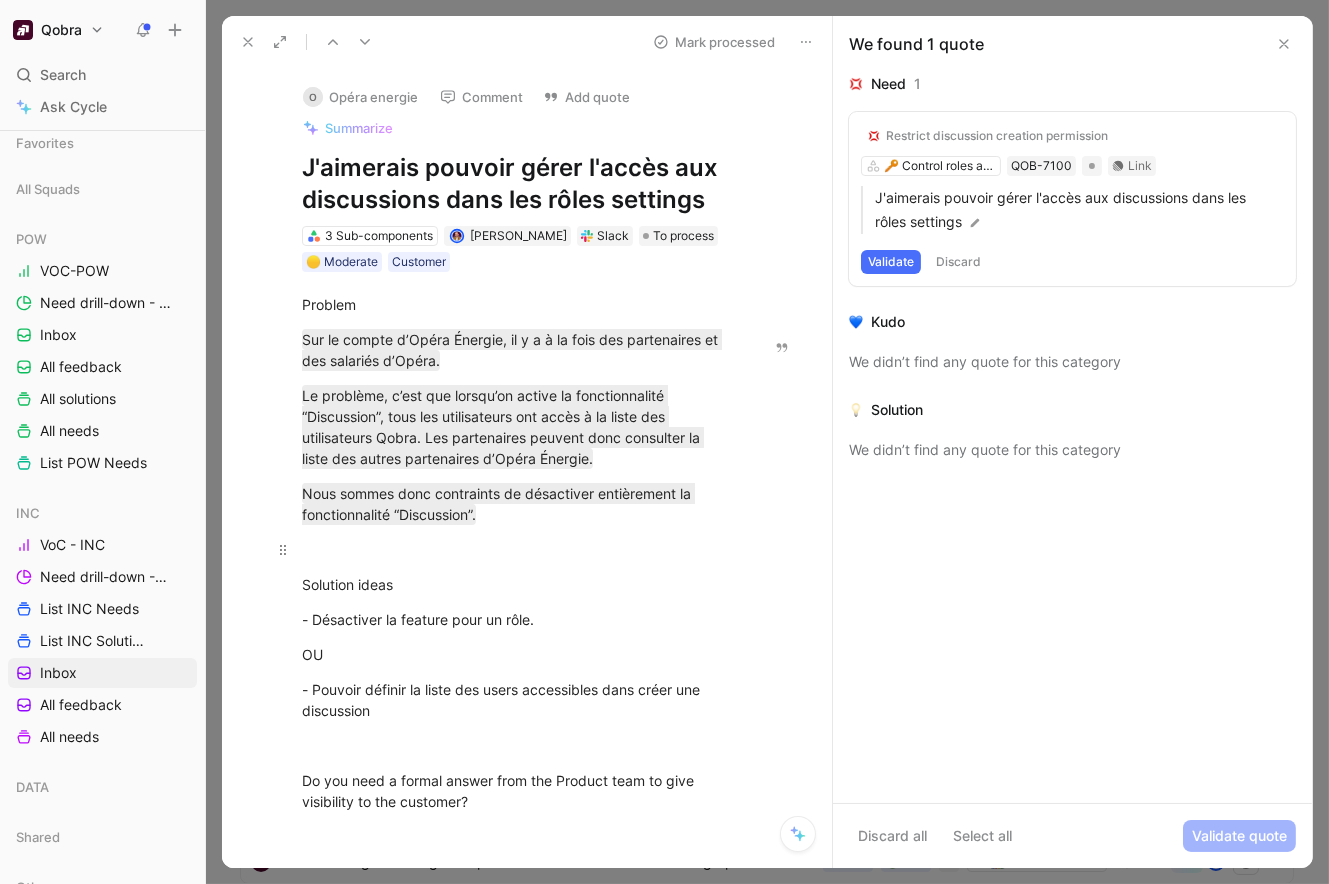 click at bounding box center (517, 549) 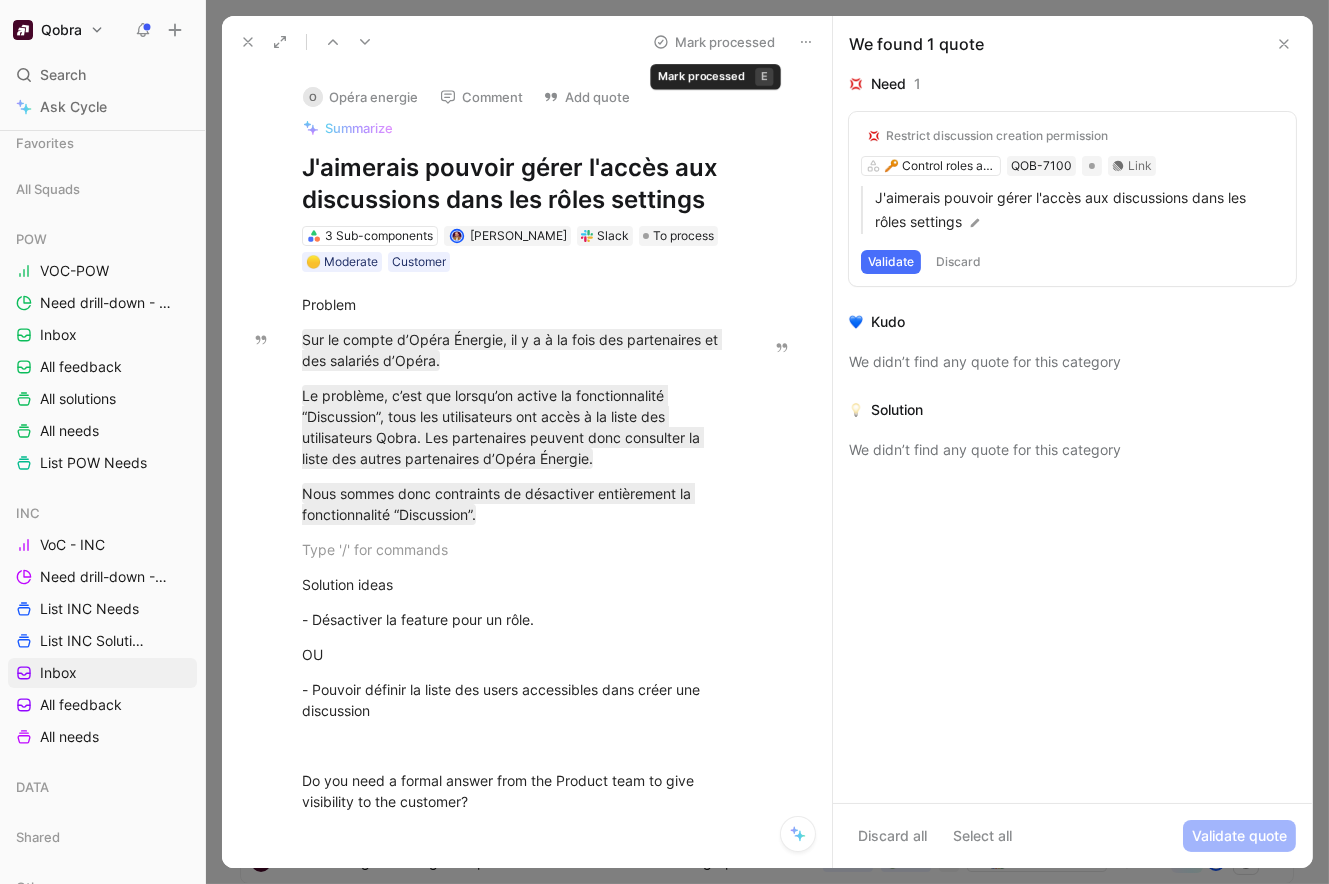 click on "Mark processed" at bounding box center [714, 42] 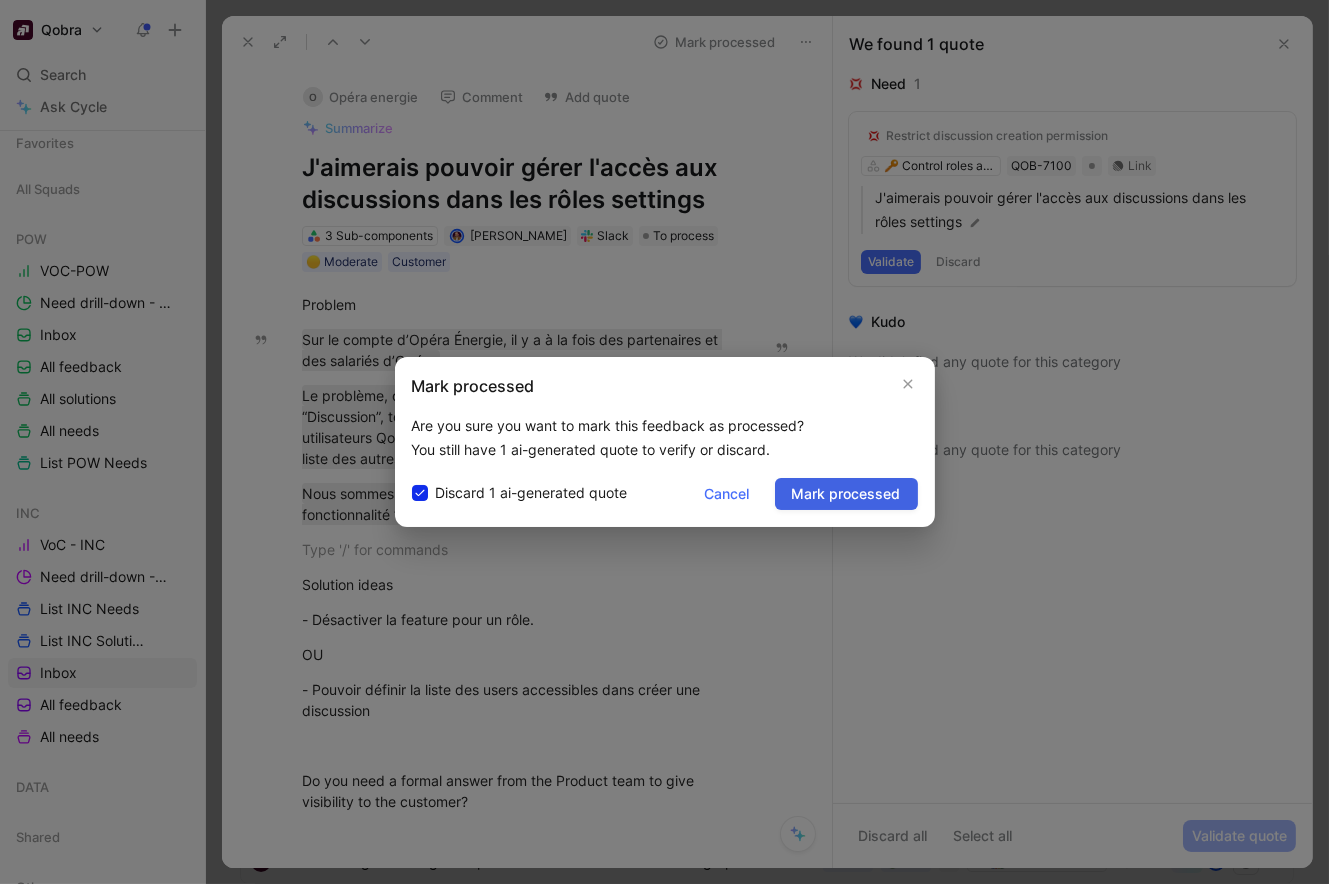 click on "Mark processed" at bounding box center [846, 494] 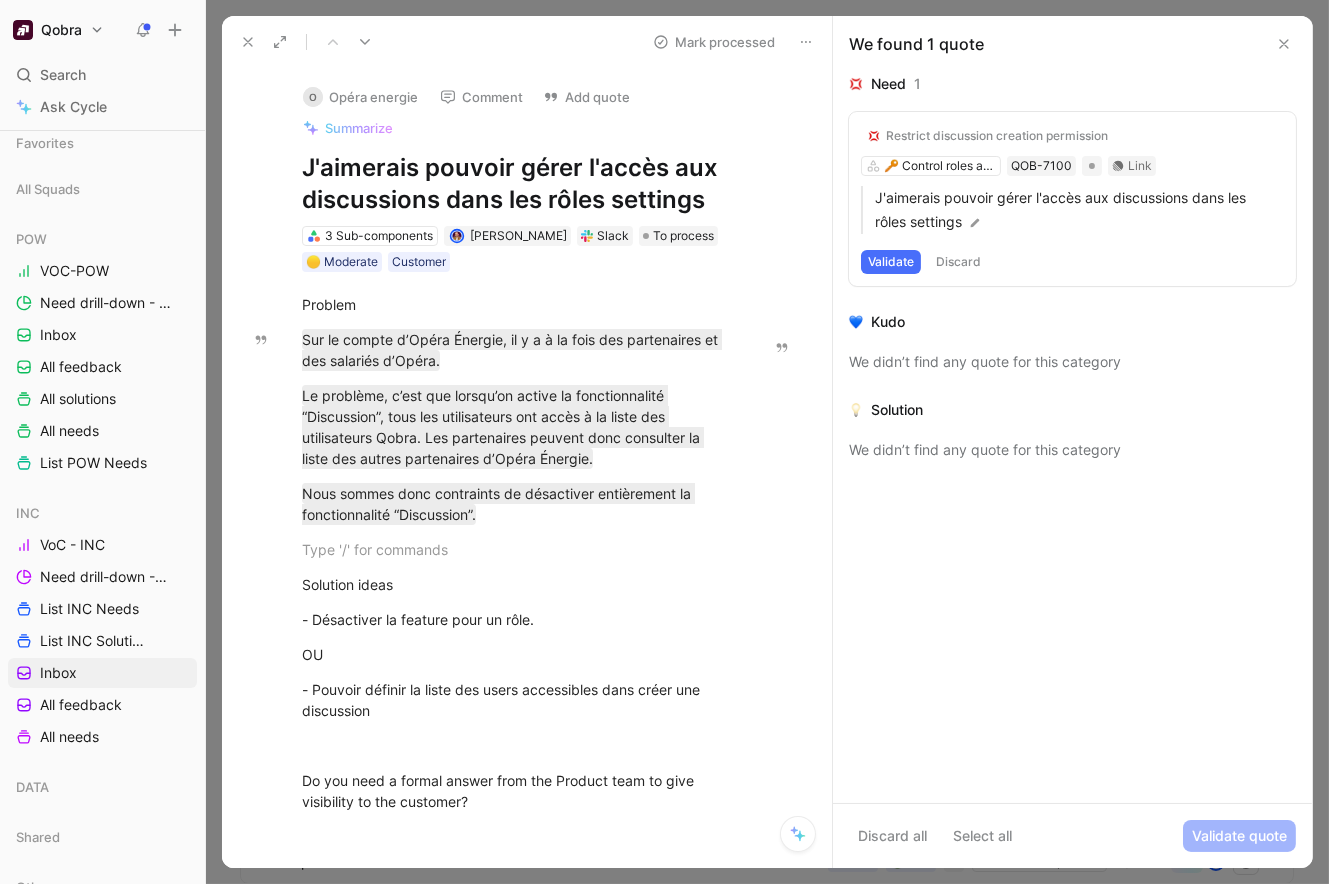 click 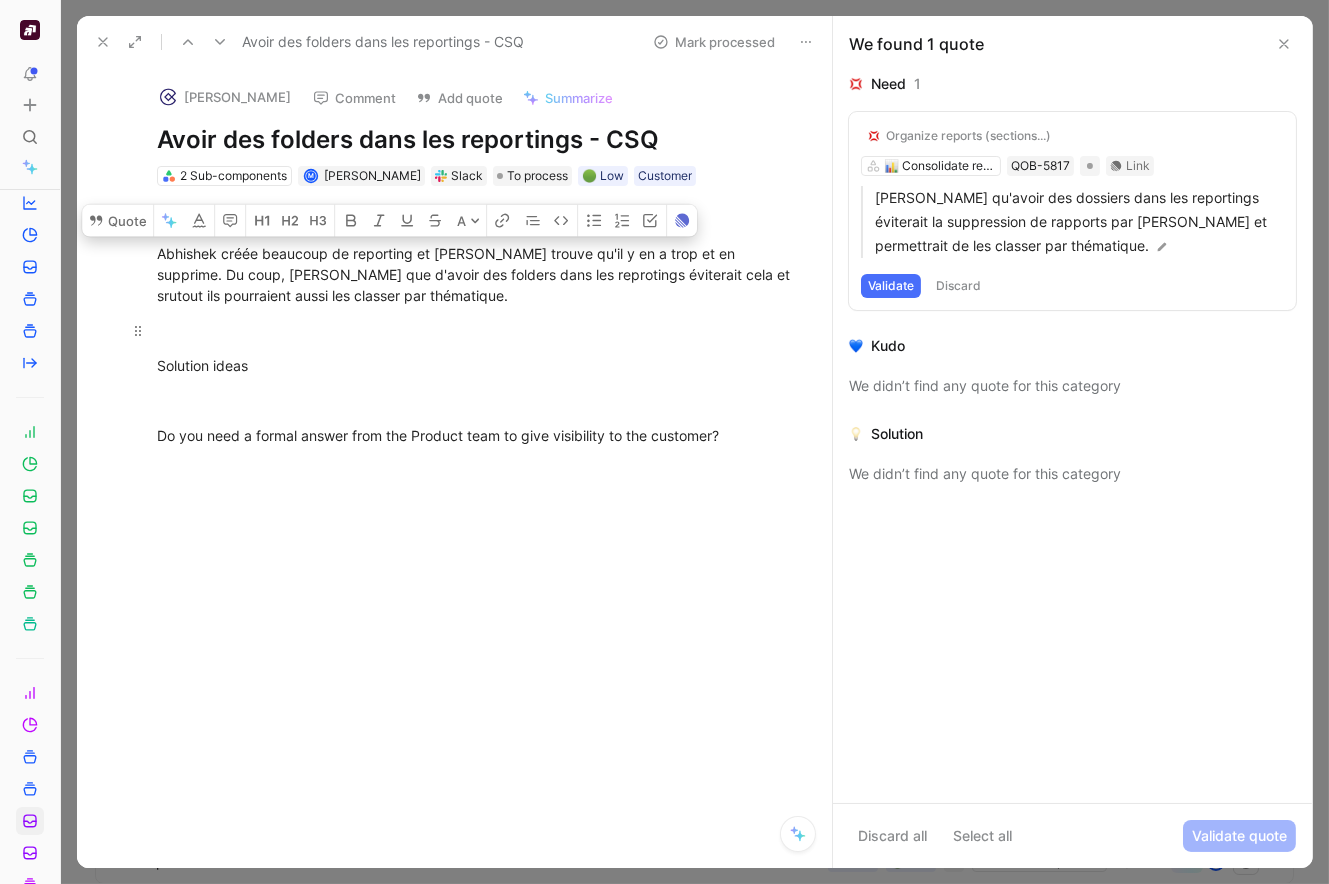 drag, startPoint x: 158, startPoint y: 252, endPoint x: 503, endPoint y: 338, distance: 355.5573 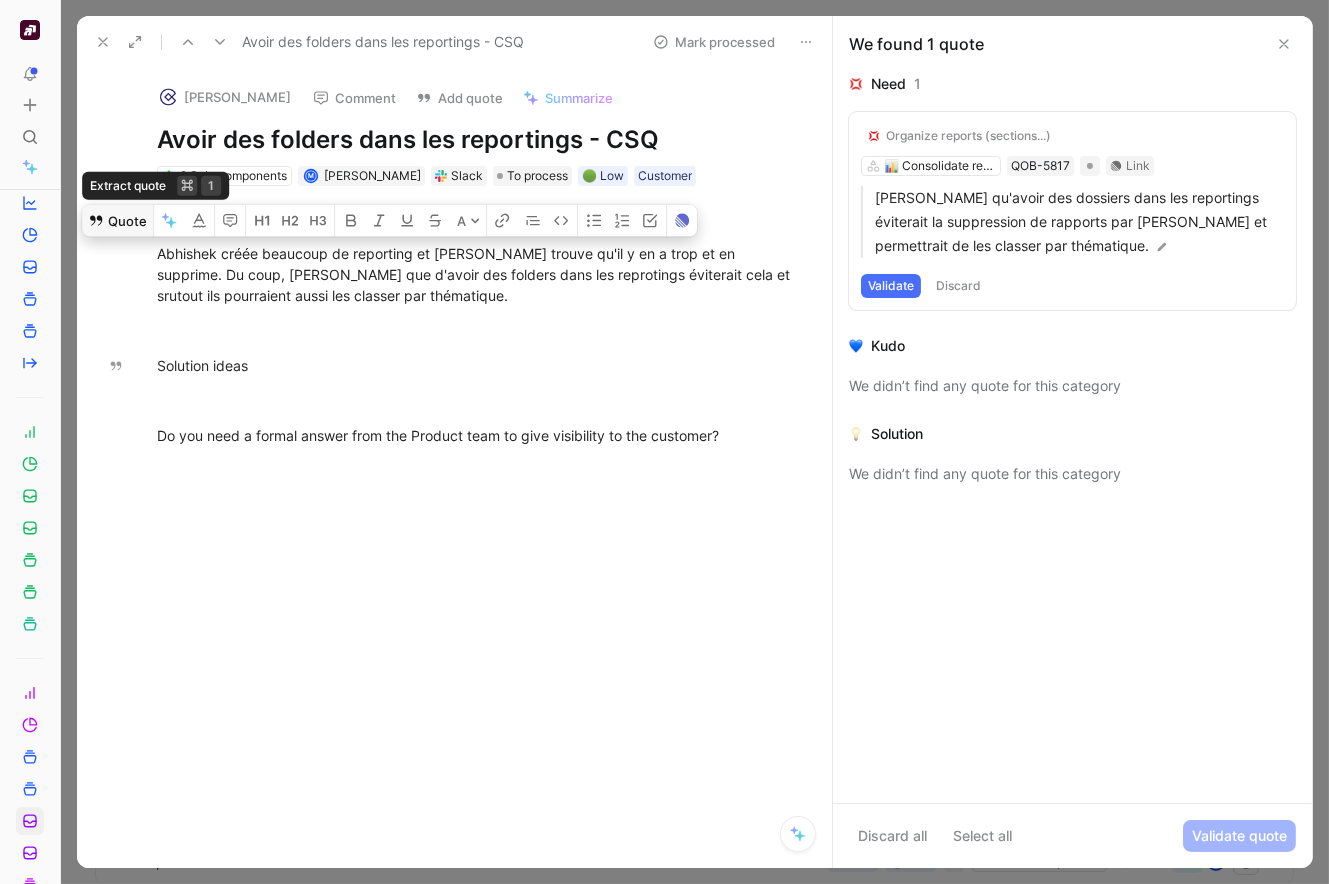 click on "Quote" at bounding box center [117, 221] 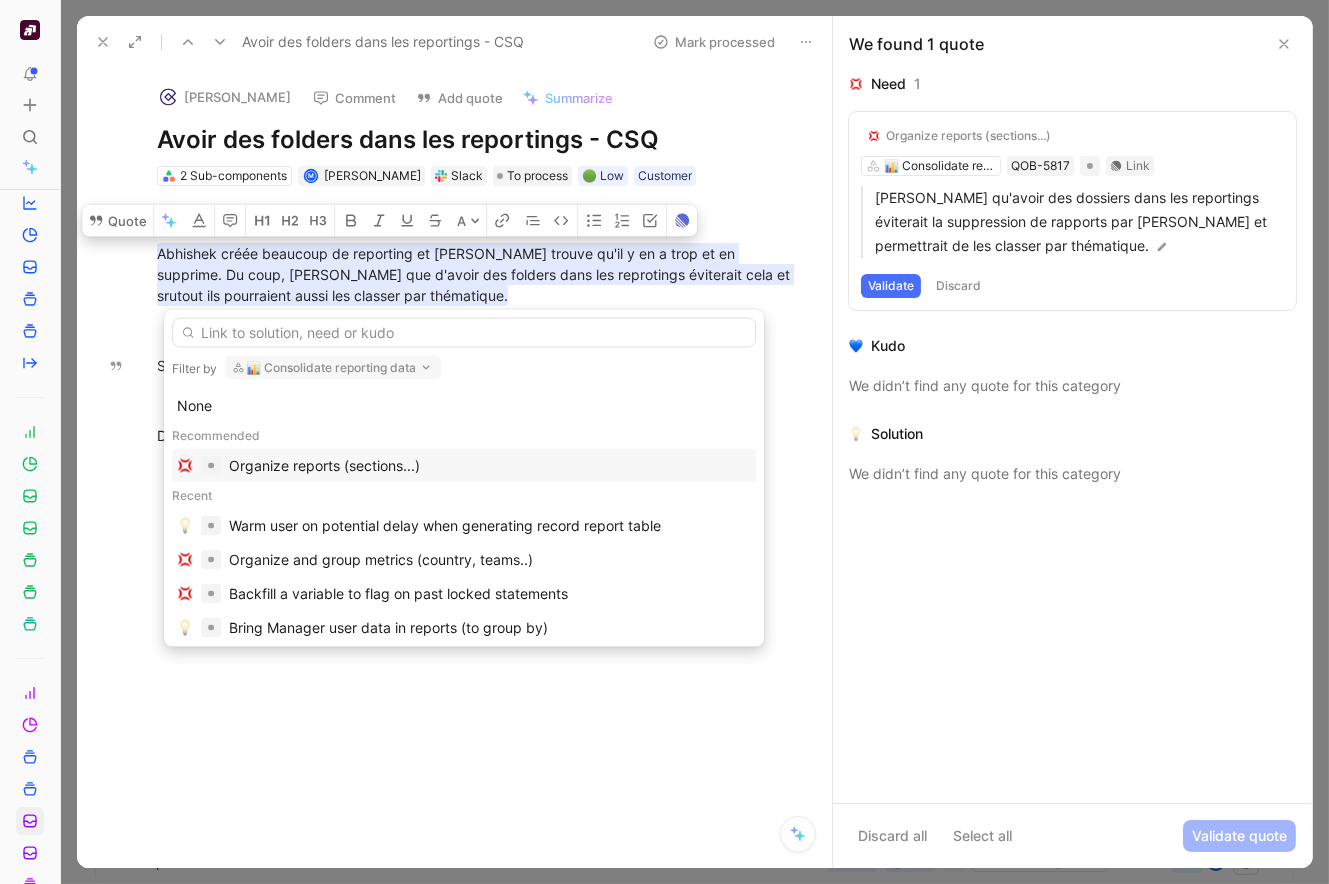 click on "Organize reports (sections...)" at bounding box center [324, 466] 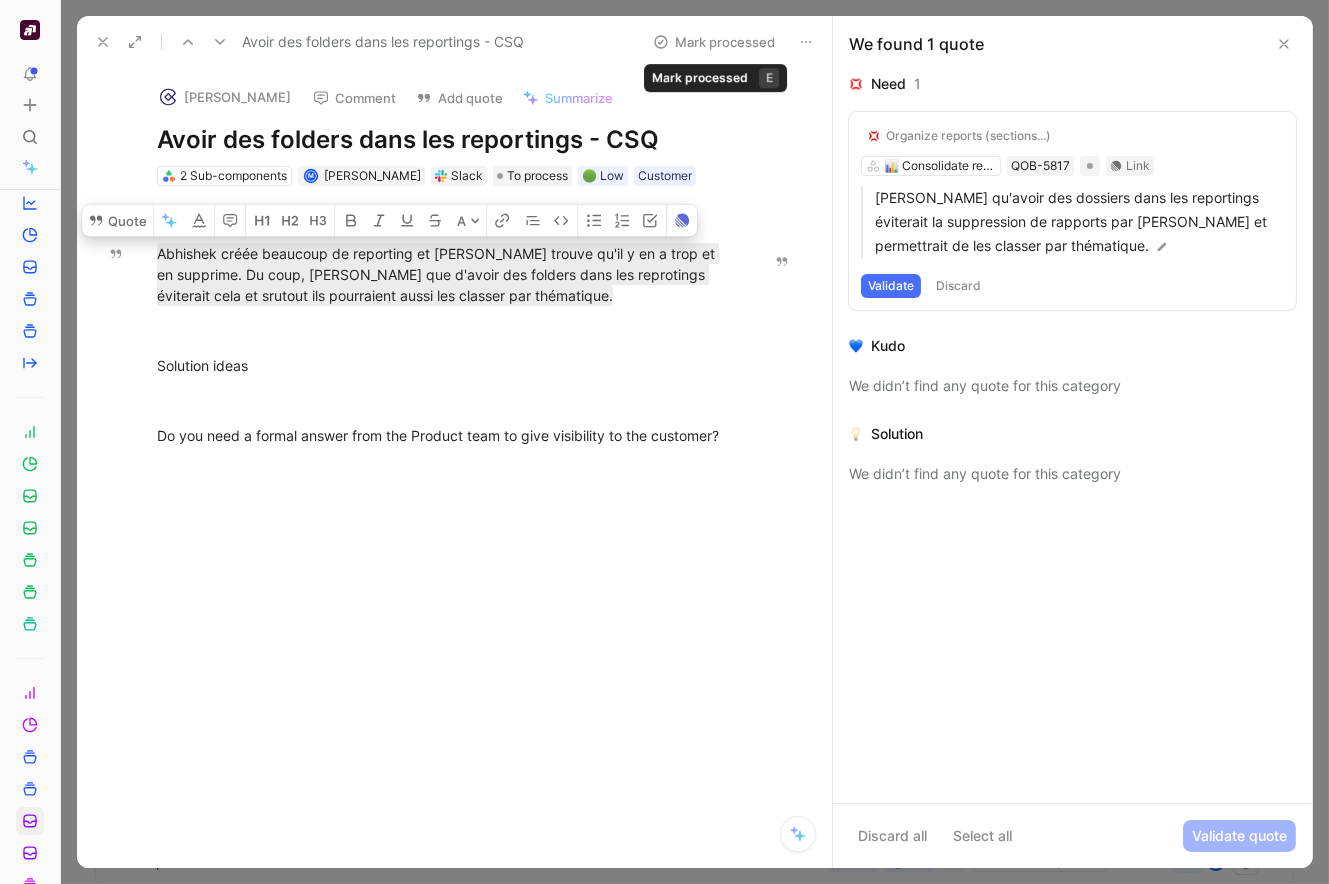 click on "Mark processed" at bounding box center (714, 42) 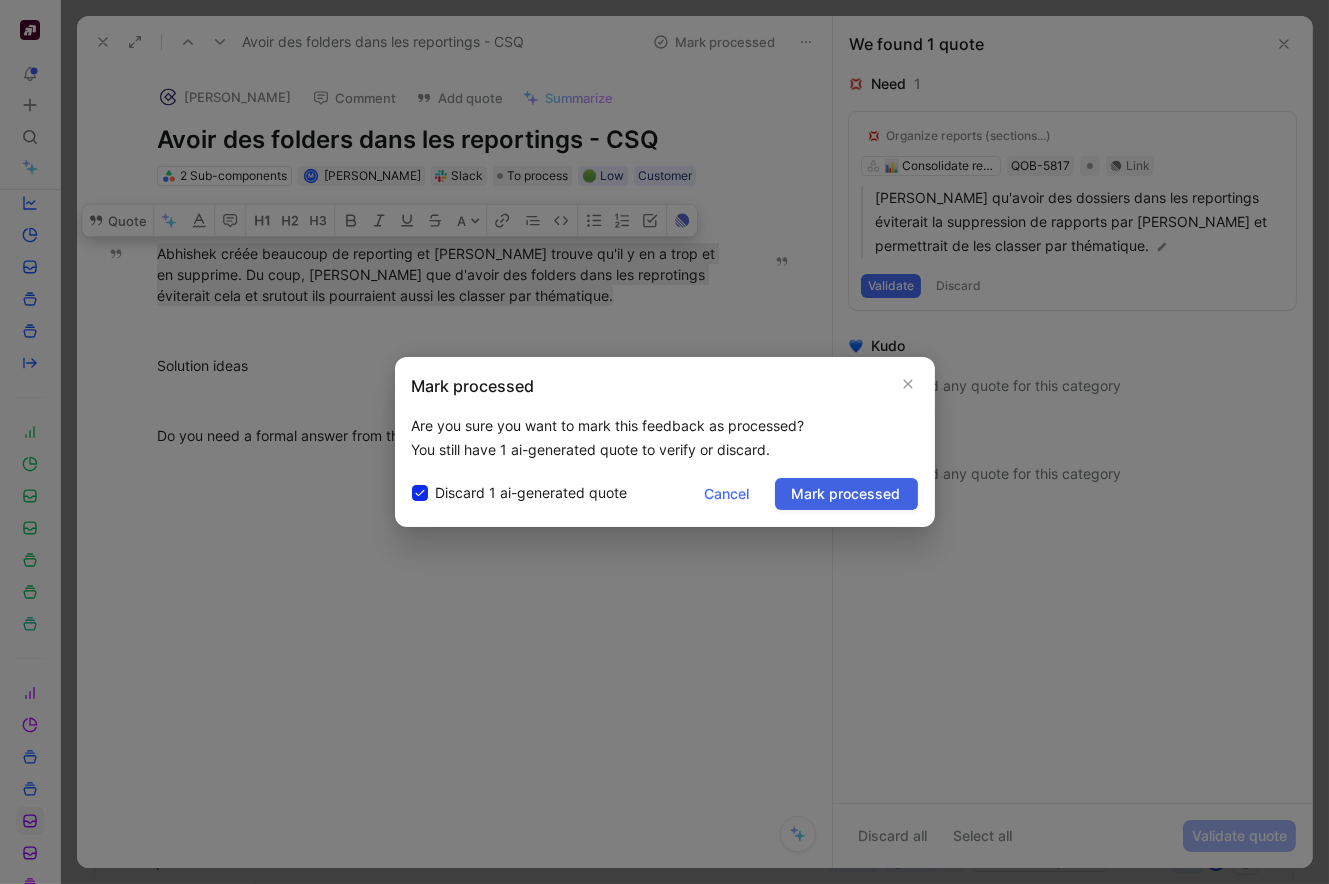 click on "Mark processed" at bounding box center (846, 494) 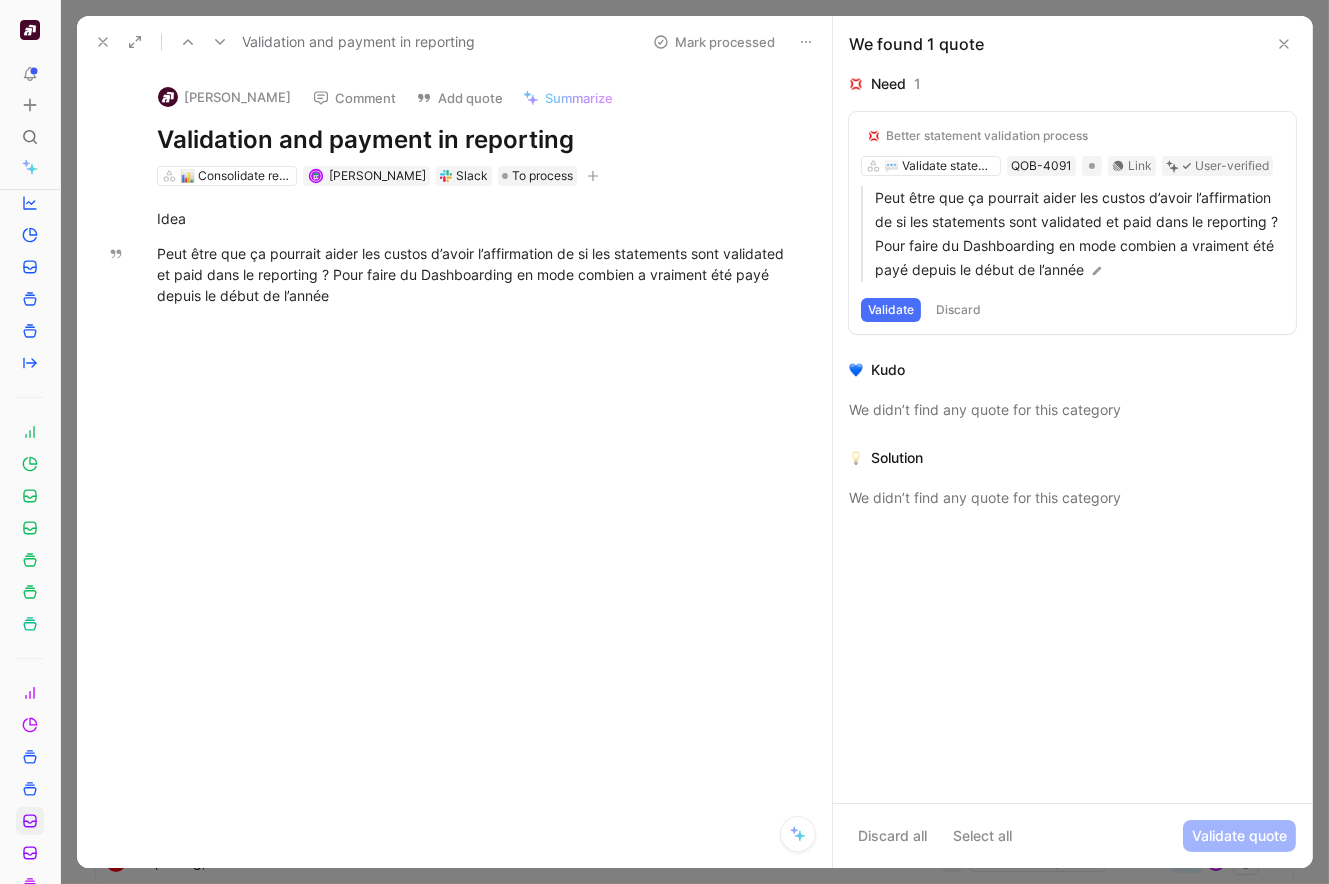 click 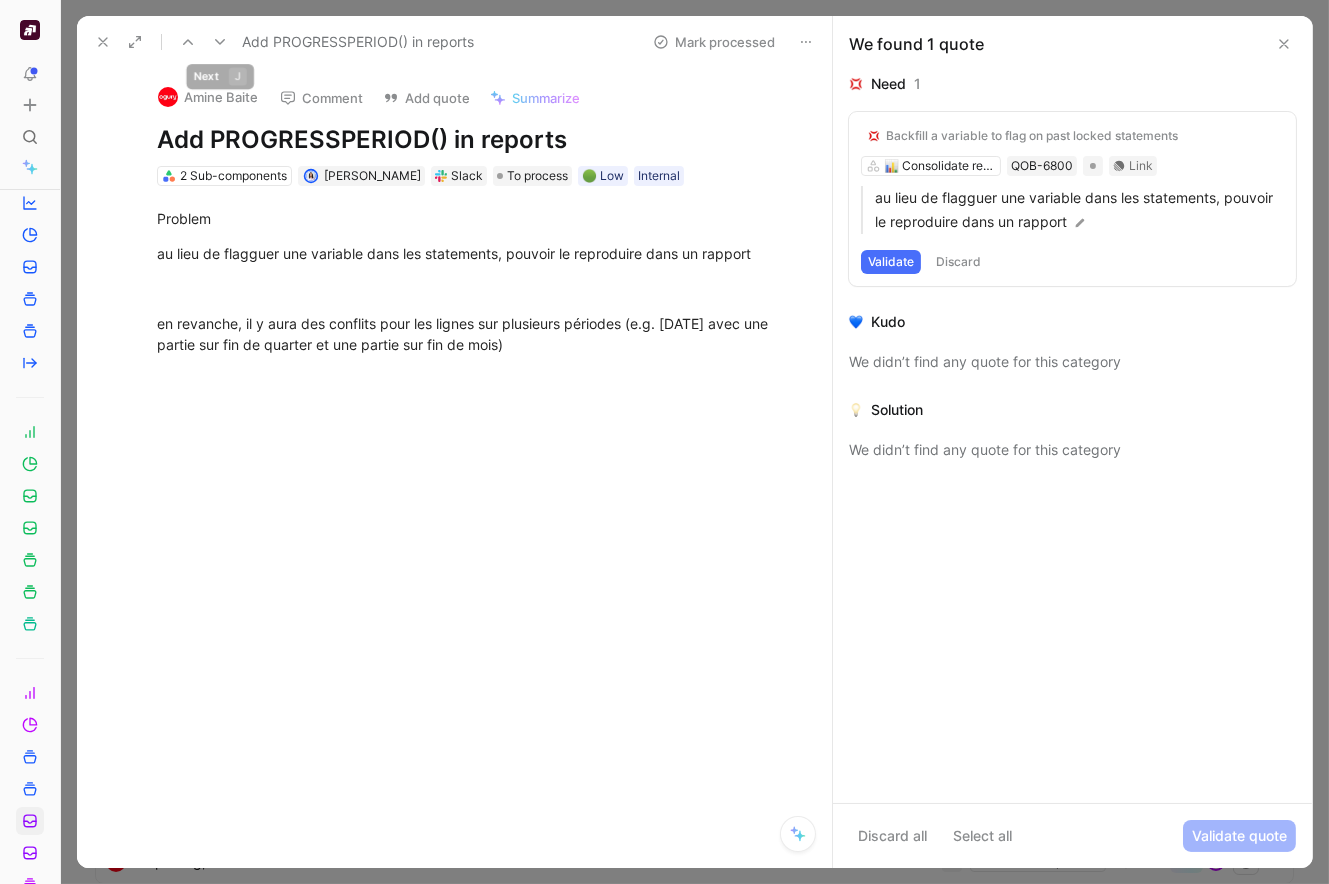 click 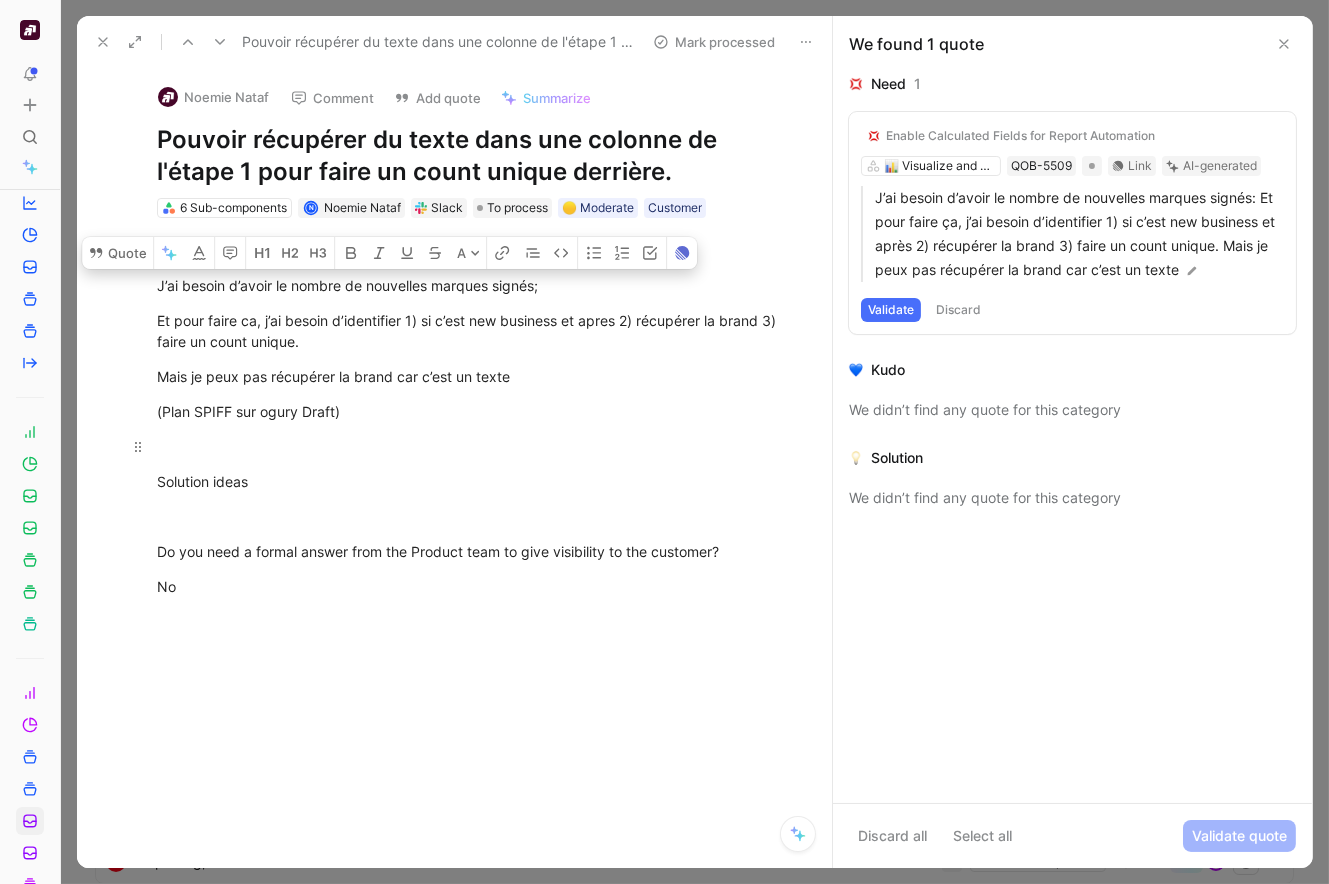 drag, startPoint x: 157, startPoint y: 286, endPoint x: 418, endPoint y: 443, distance: 304.5817 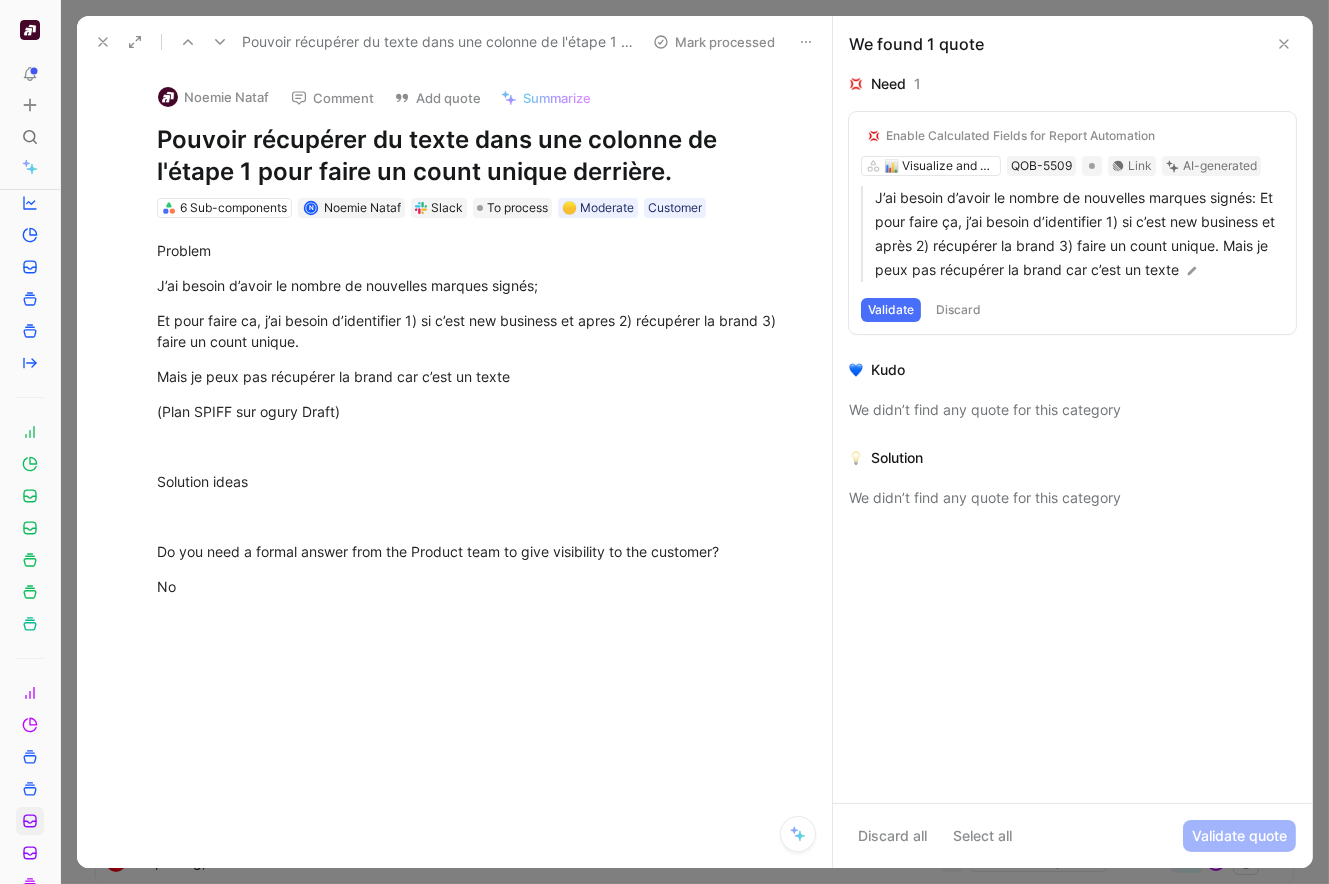 click on "Noemie Nataf Comment Add quote Summarize Pouvoir récupérer du texte dans une colonne de l'étape 1 pour faire un count unique derrière. 6 Sub-components N Noemie Nataf Slack To process 🟡 Moderate Customer" at bounding box center (475, 144) 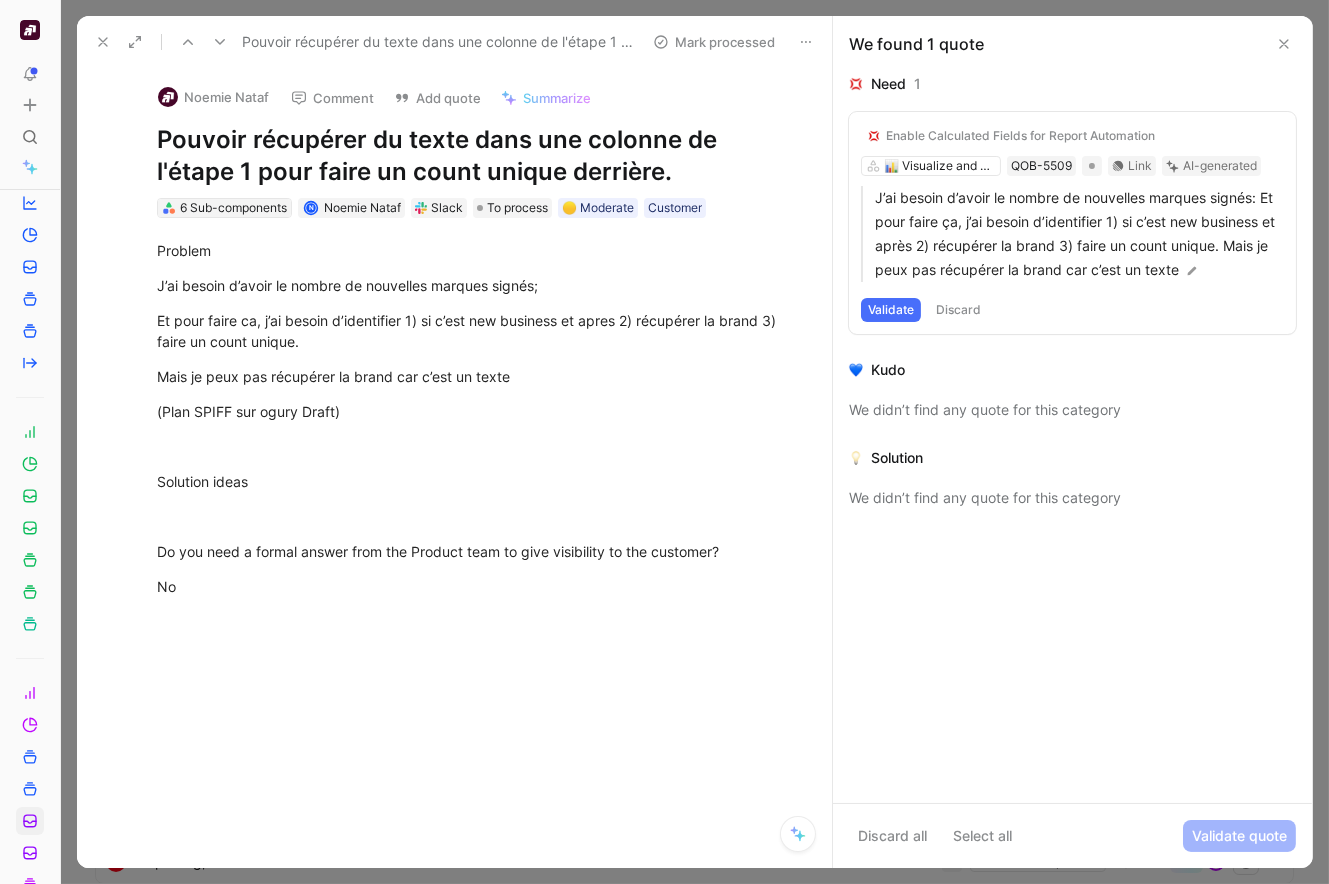 click on "6 Sub-components" at bounding box center (233, 208) 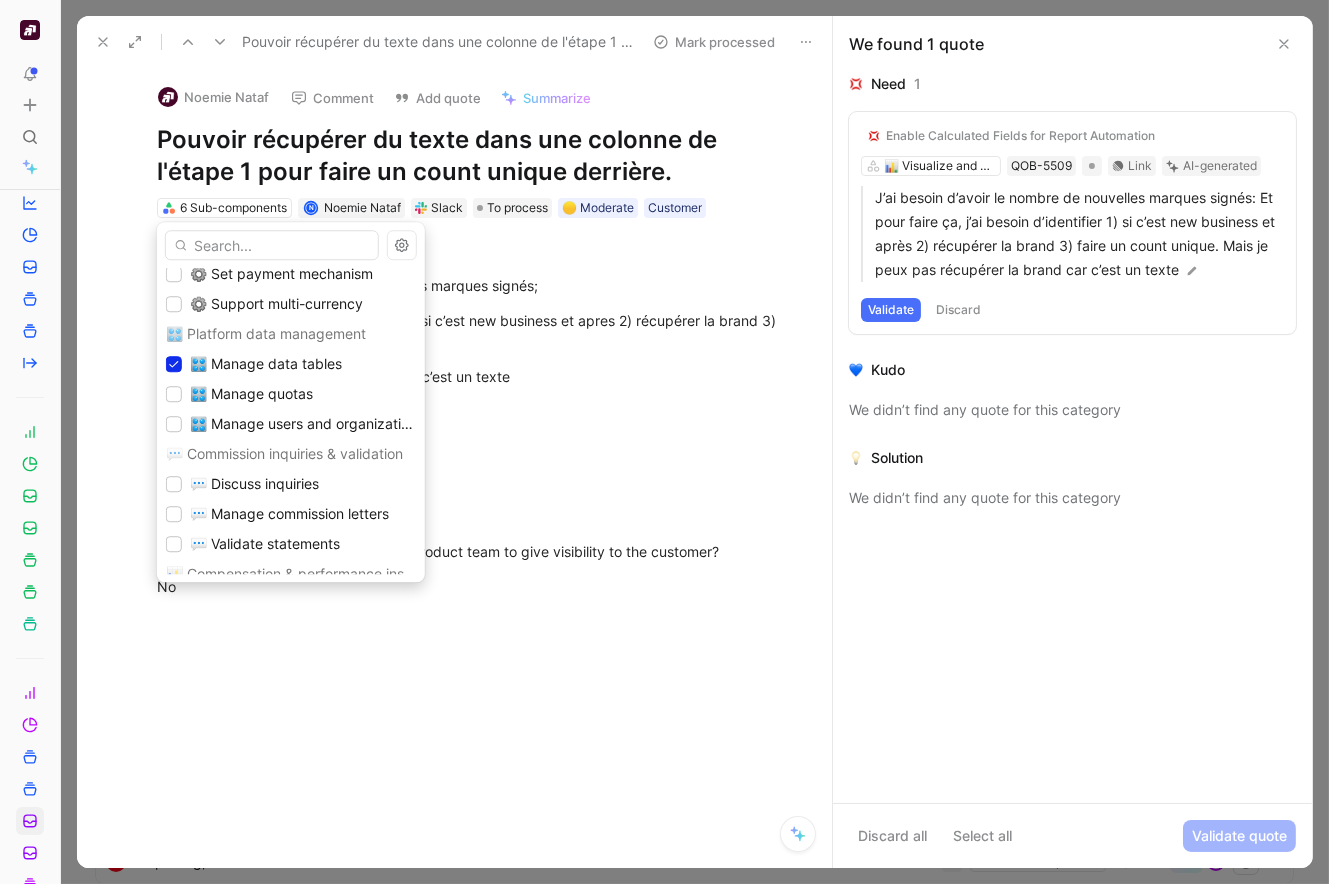 scroll, scrollTop: 452, scrollLeft: 0, axis: vertical 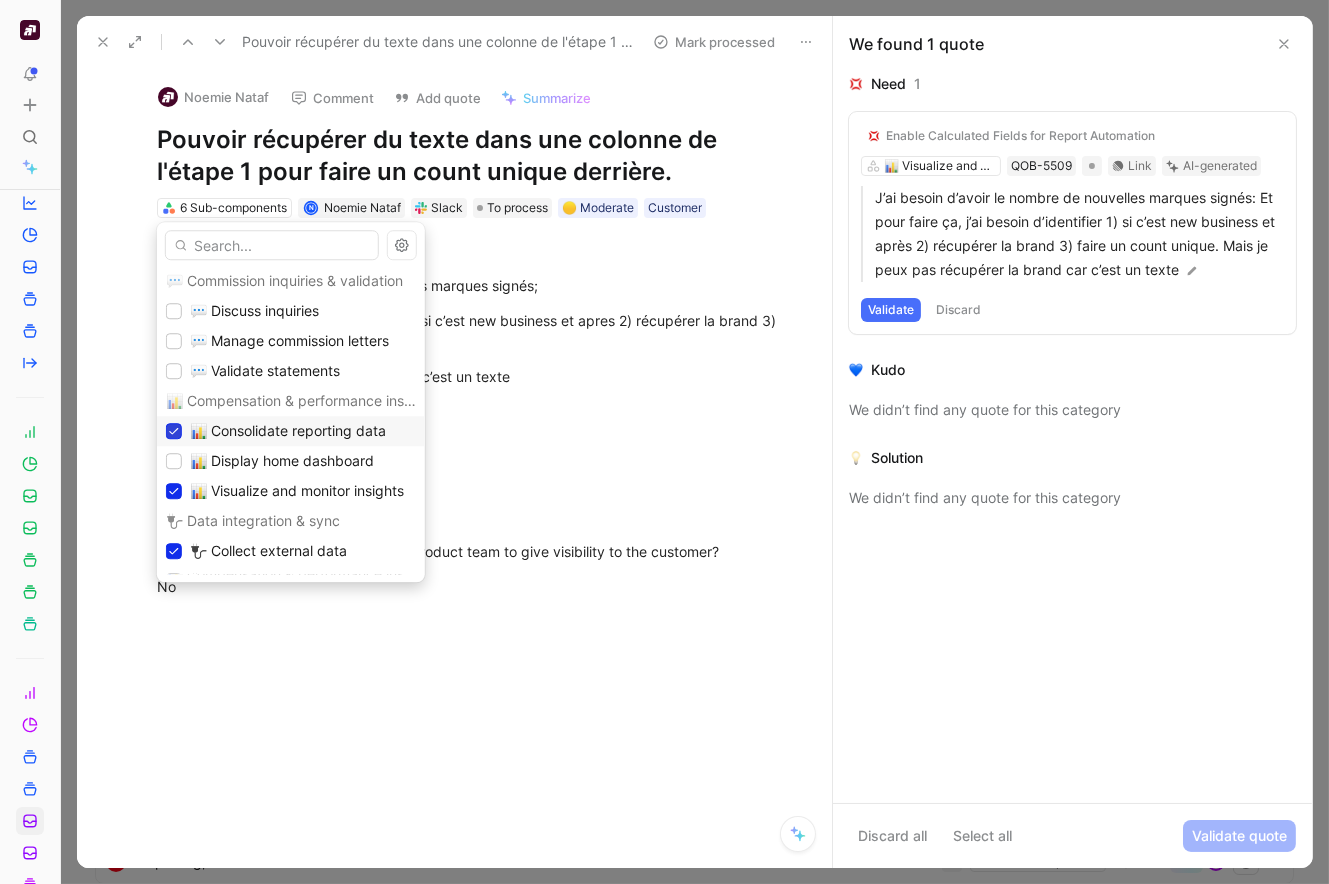 click 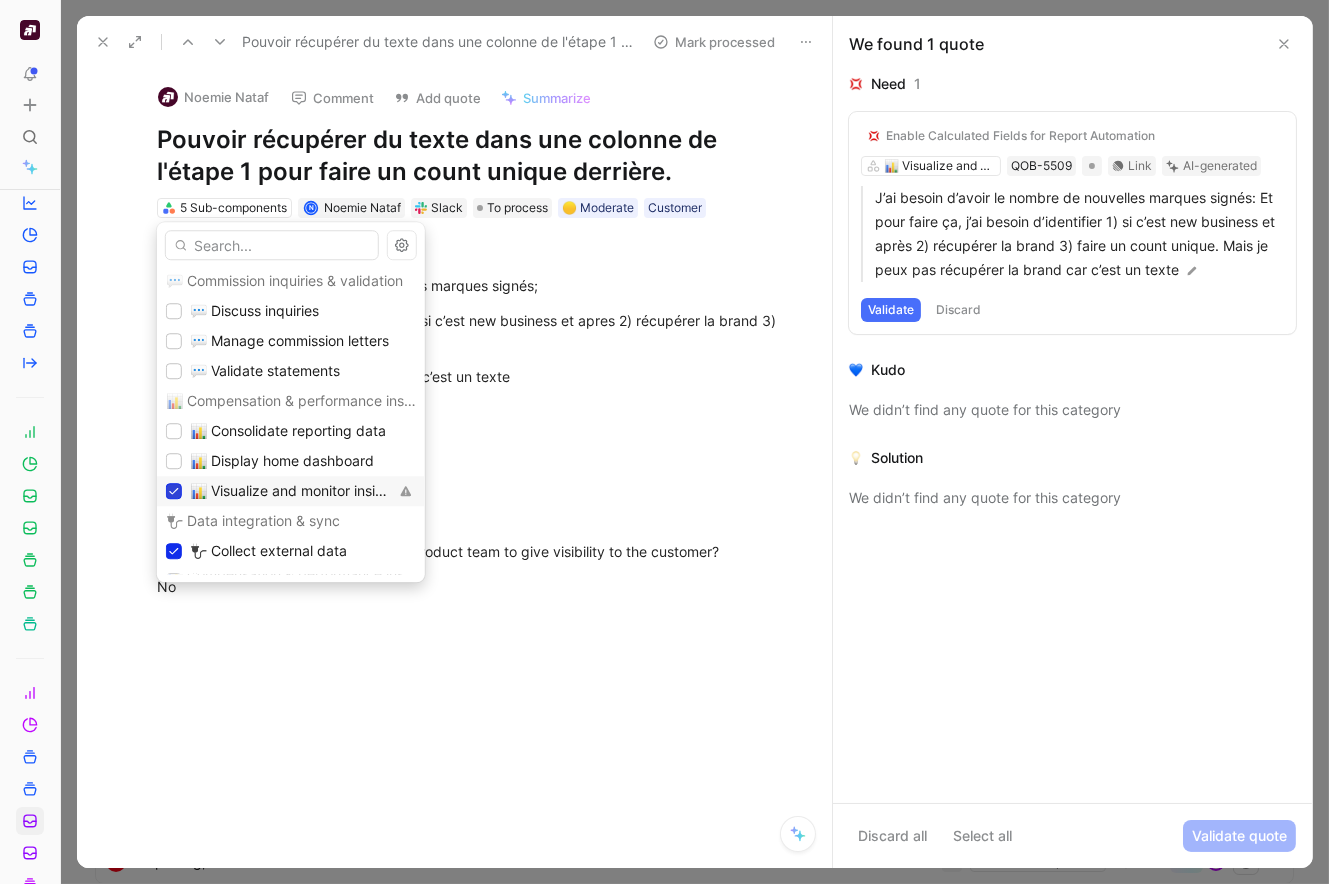 click 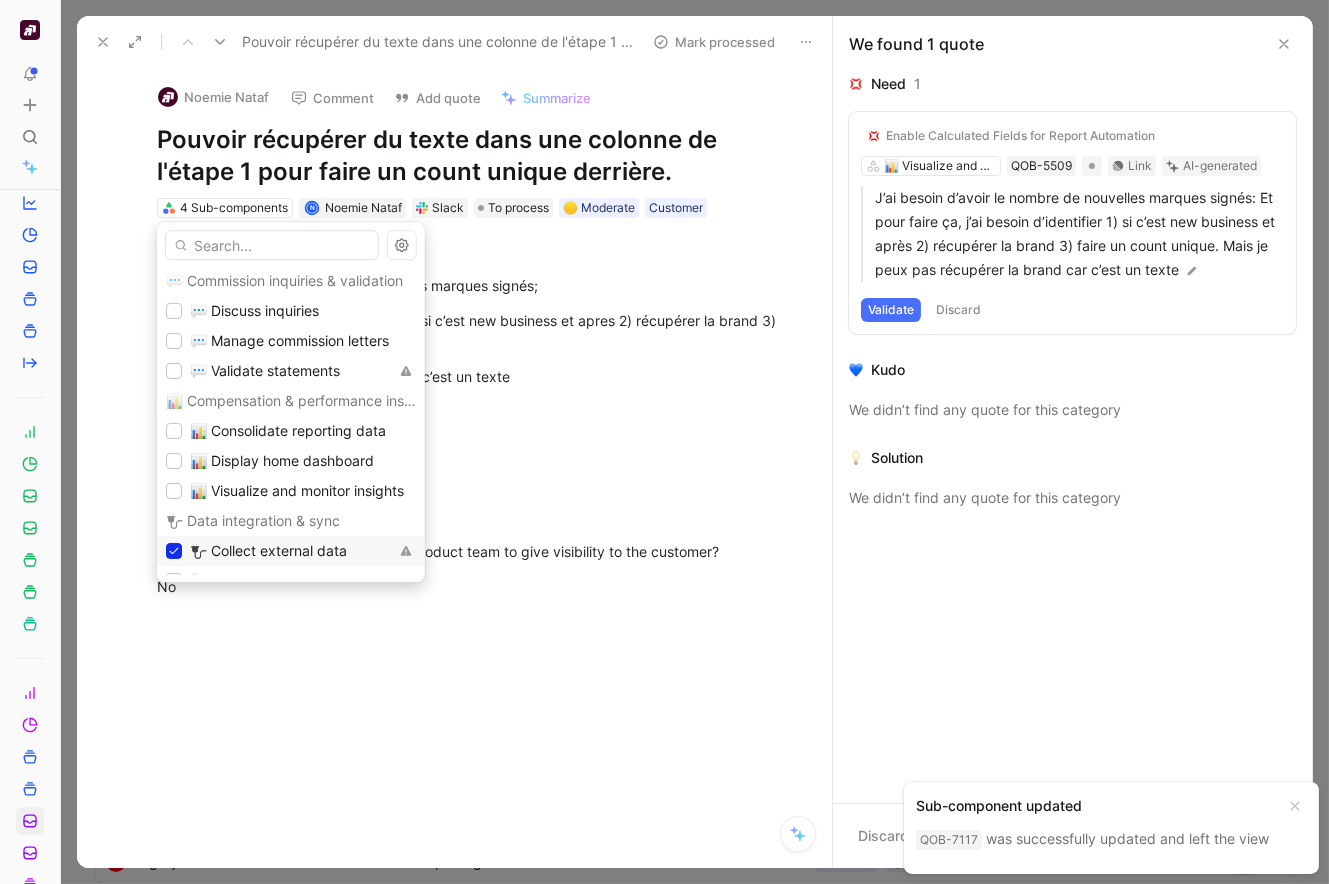 scroll, scrollTop: 568, scrollLeft: 0, axis: vertical 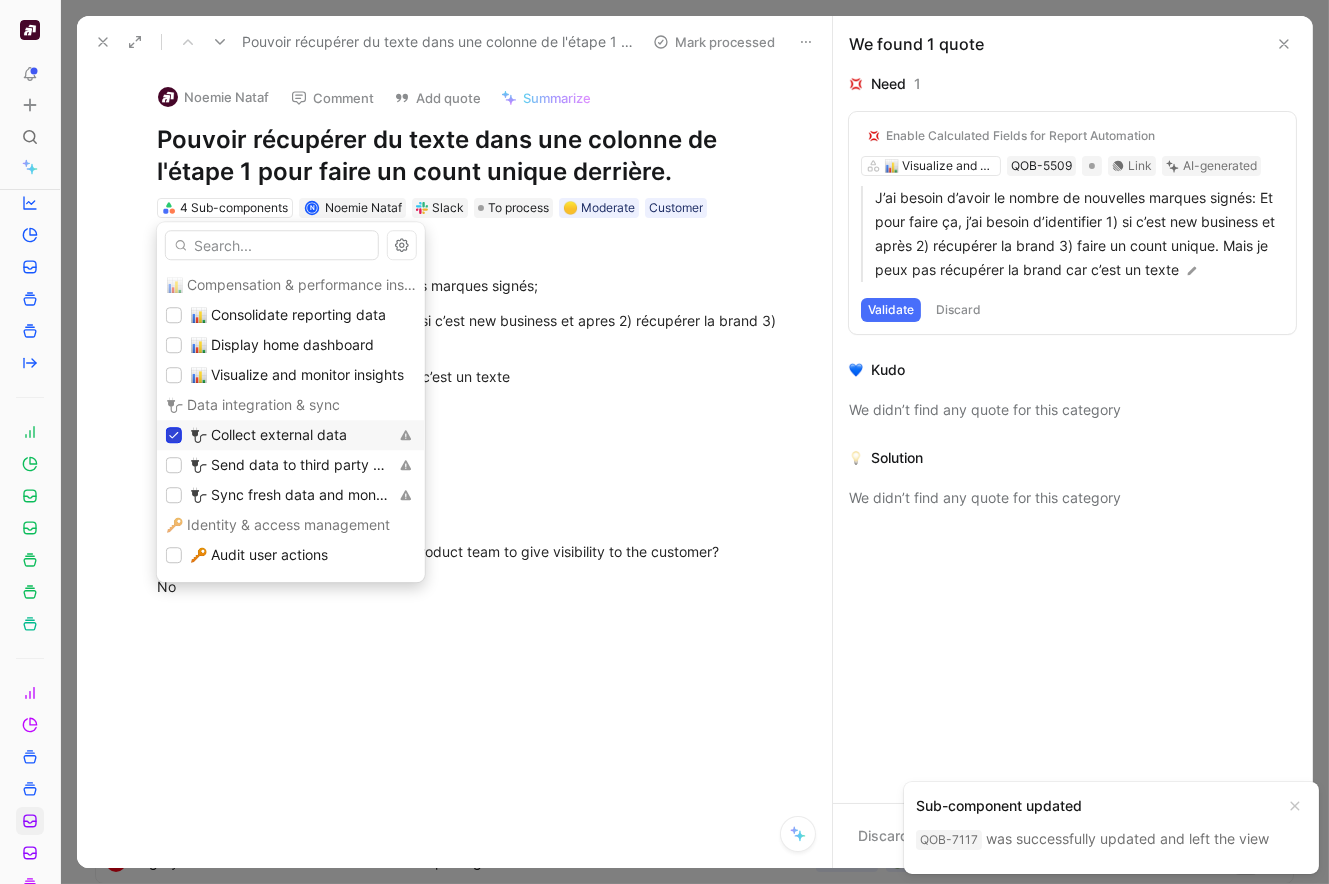 click 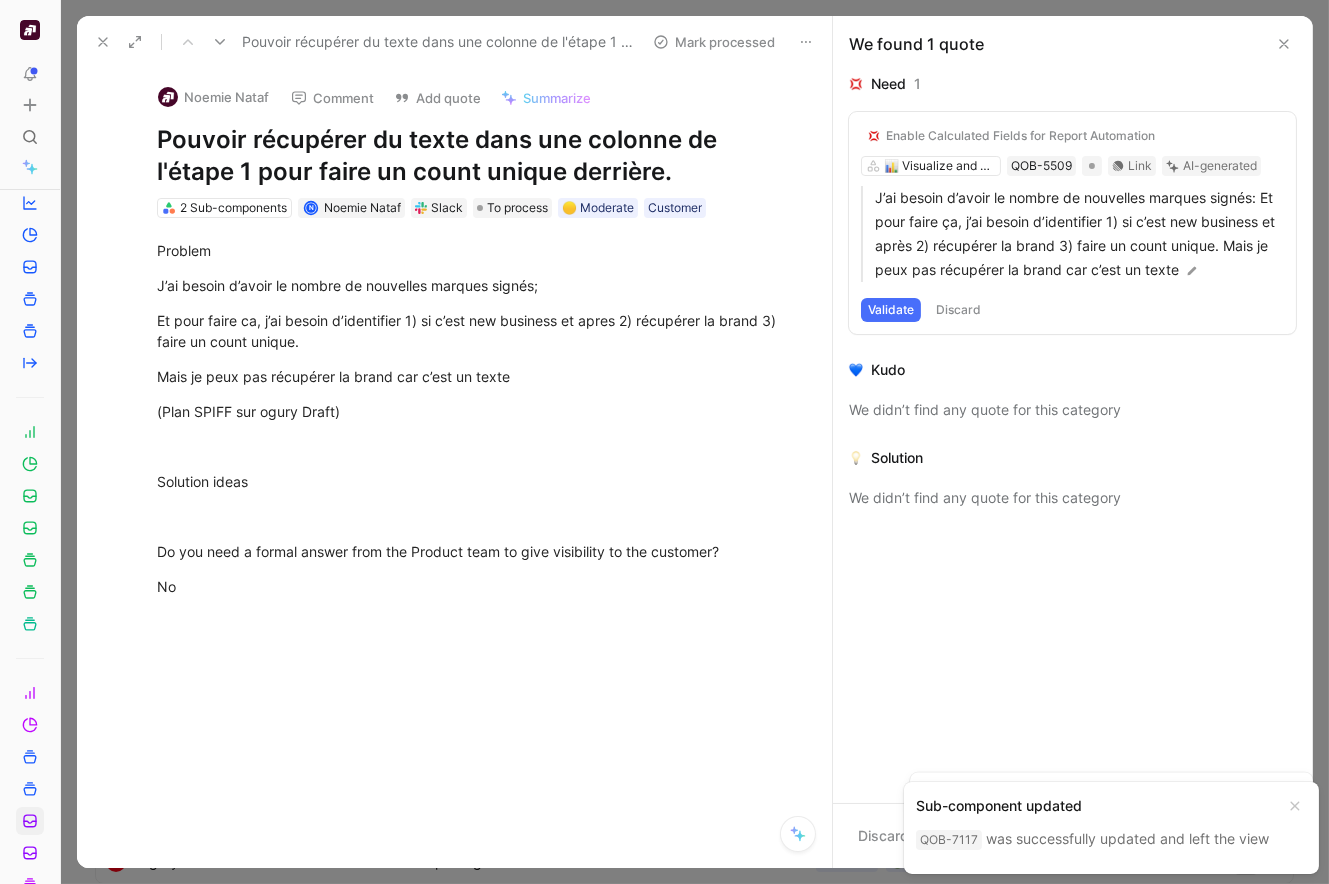 click 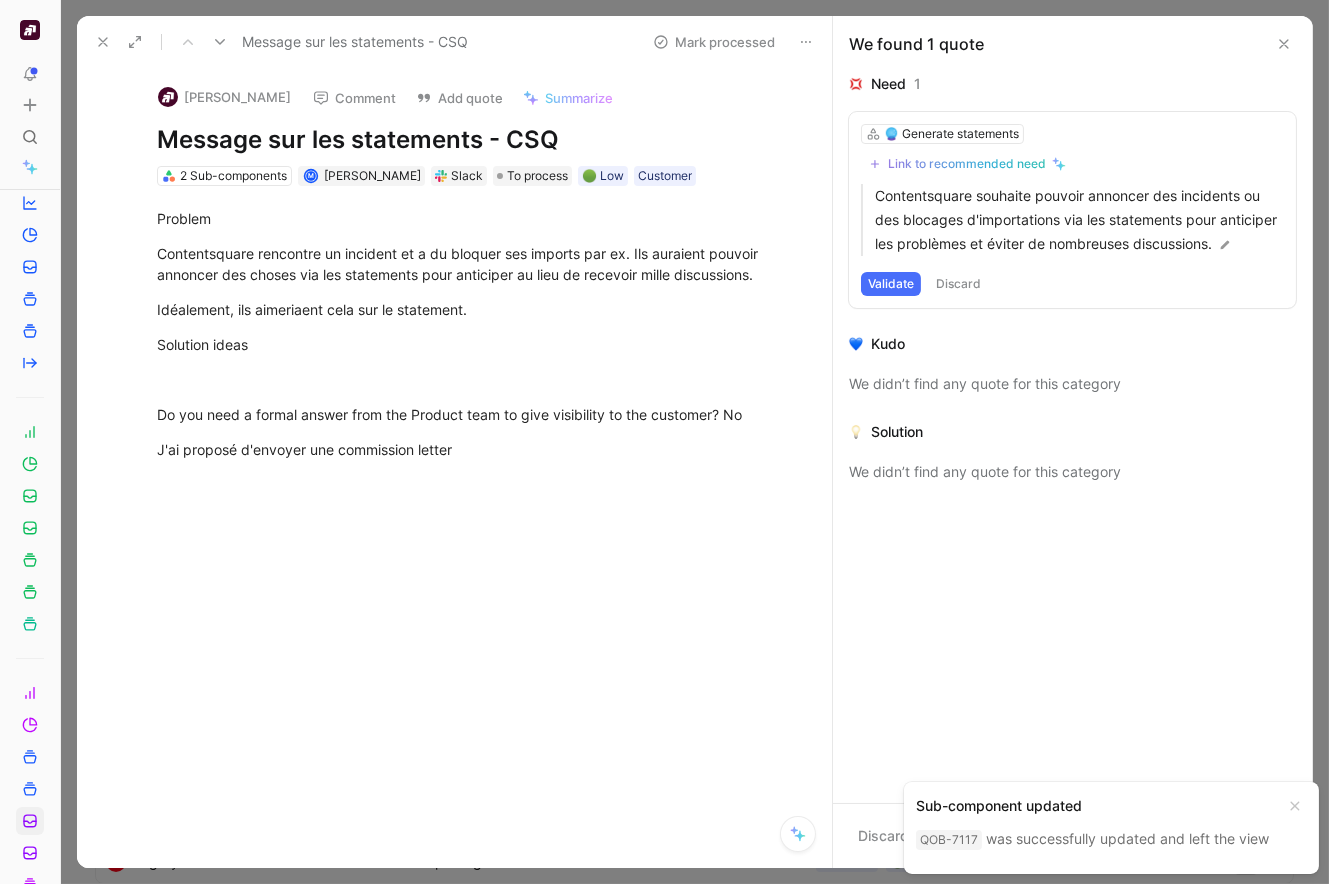 click 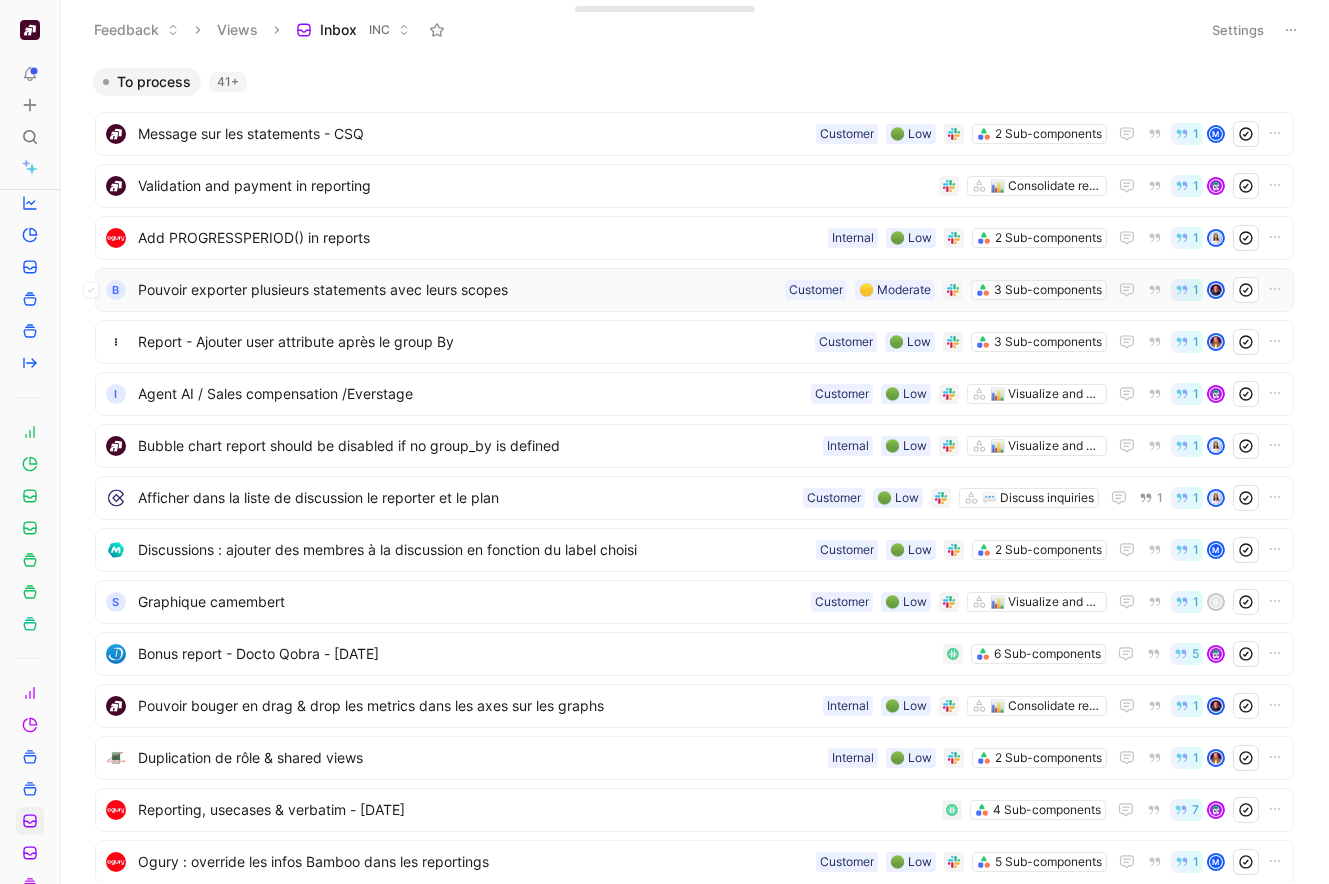 click on "Pouvoir exporter plusieurs statements avec leurs scopes" at bounding box center (457, 290) 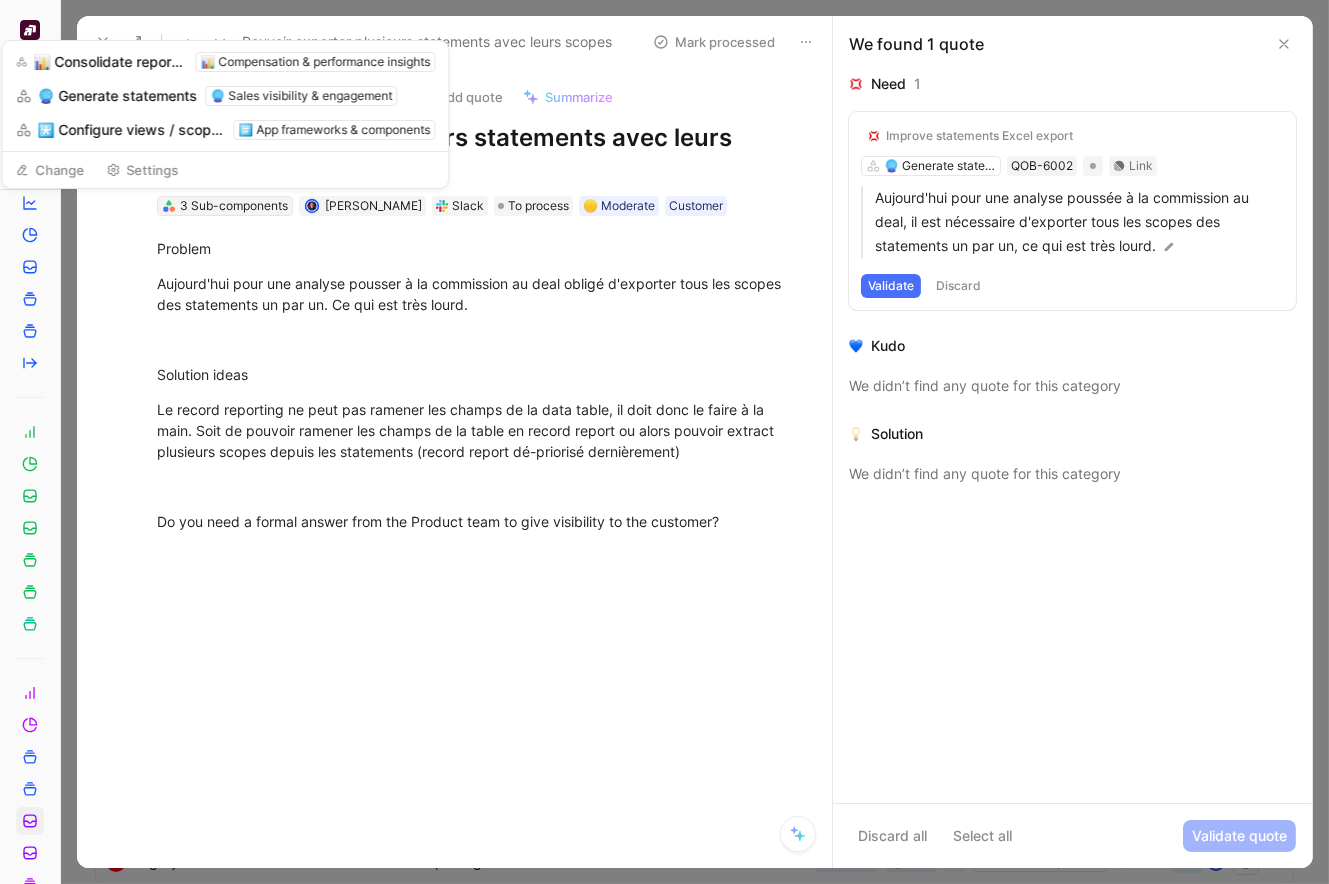 click on "3 Sub-components" at bounding box center (234, 206) 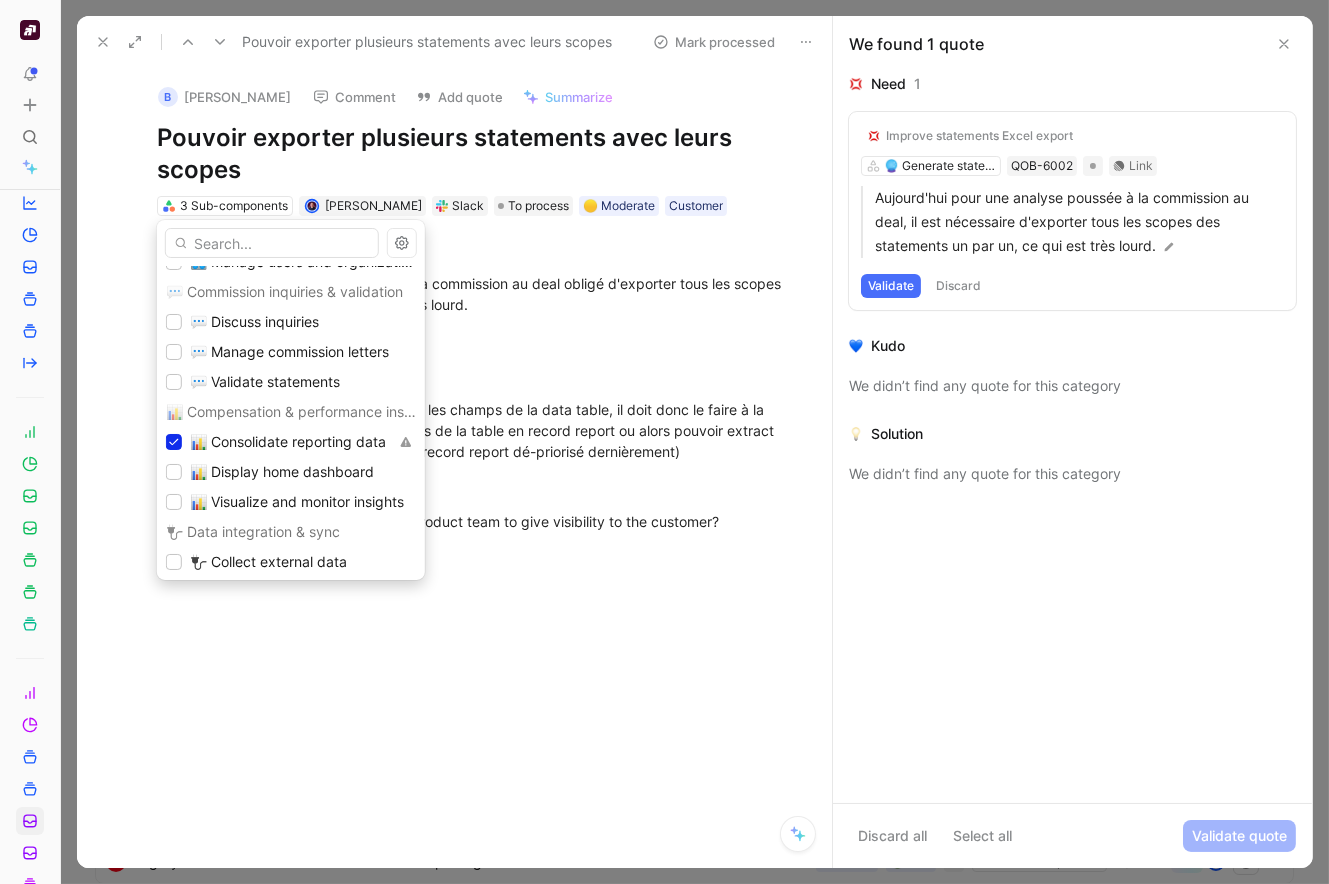 scroll, scrollTop: 457, scrollLeft: 0, axis: vertical 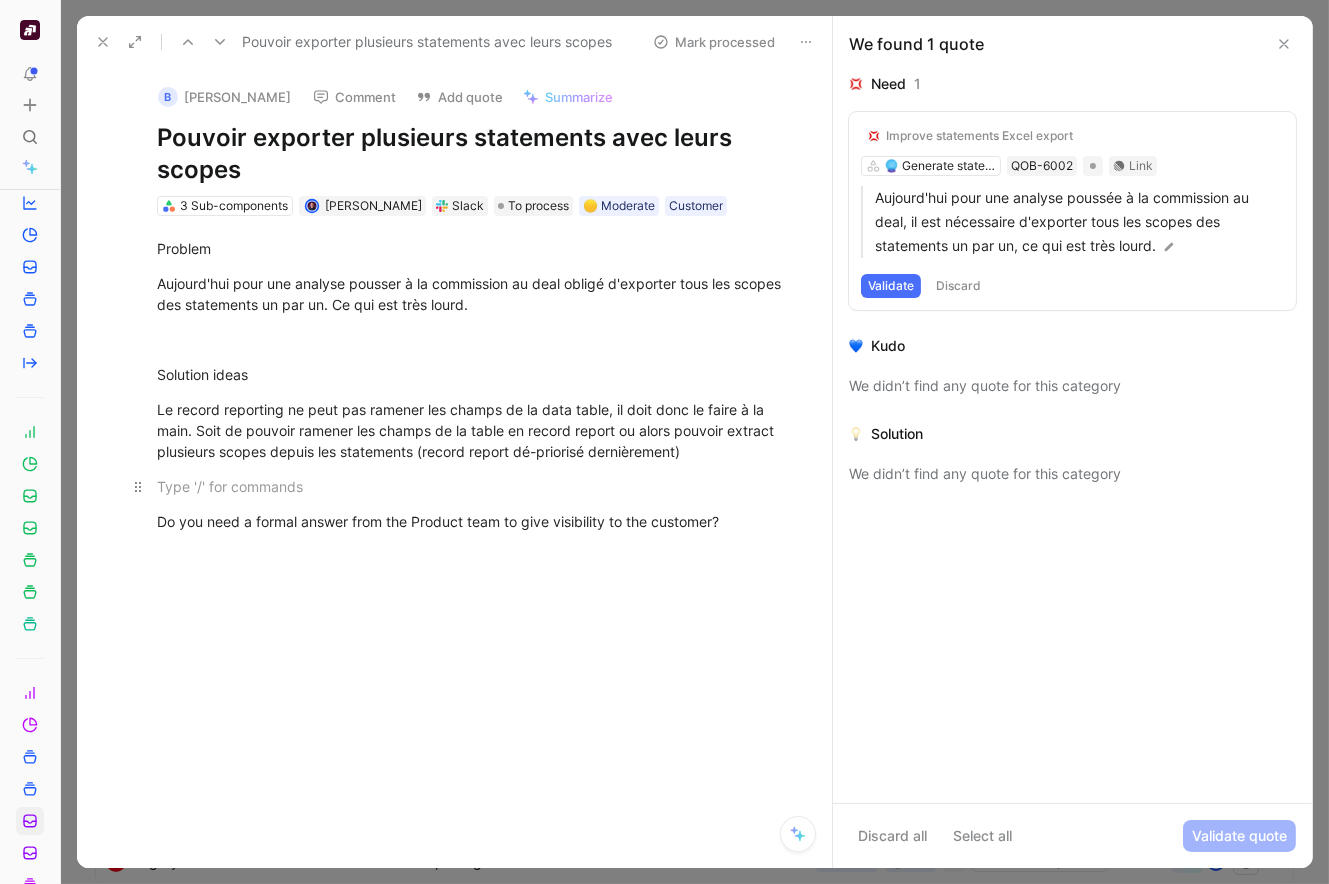 click at bounding box center (475, 486) 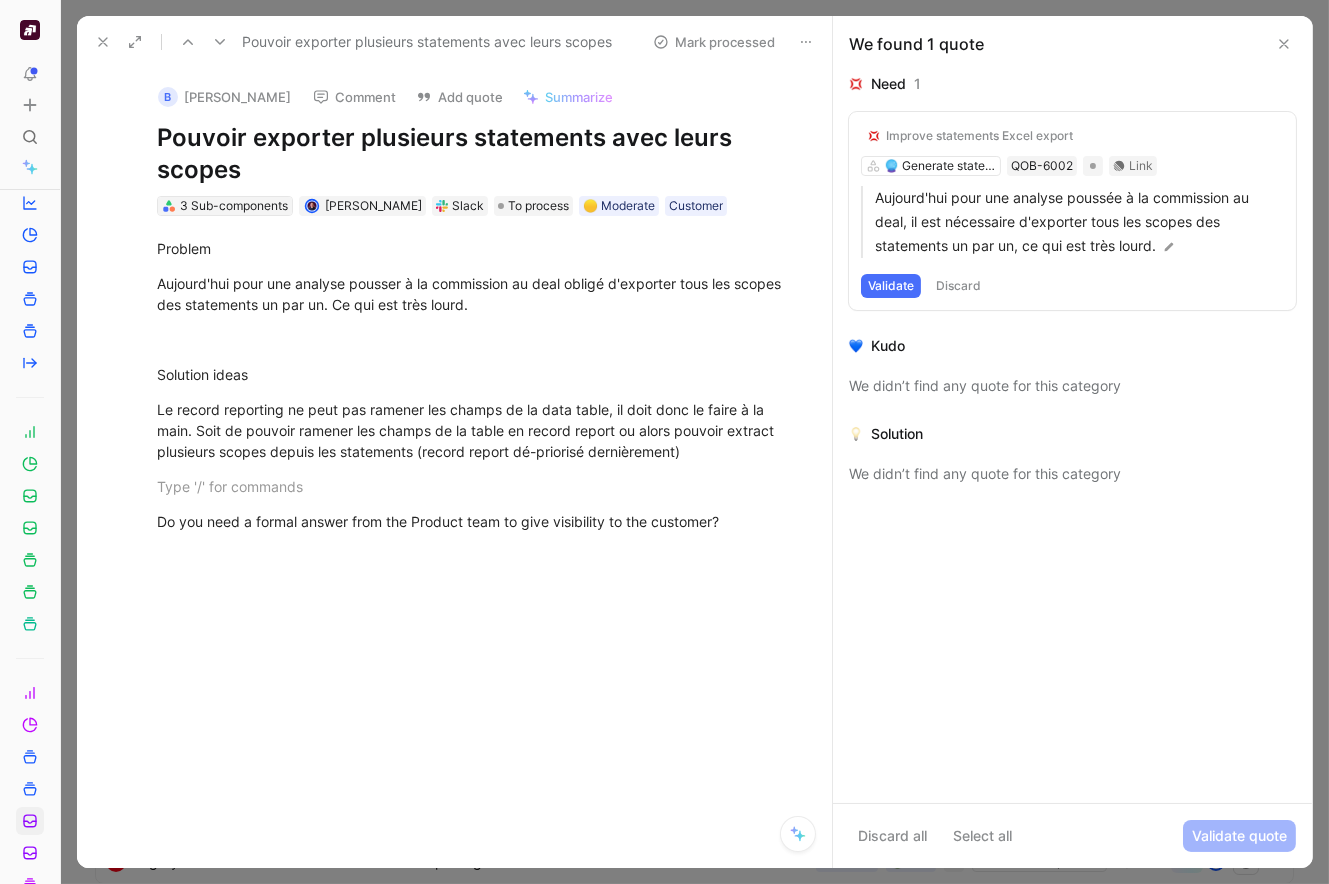 click on "3 Sub-components" at bounding box center (234, 206) 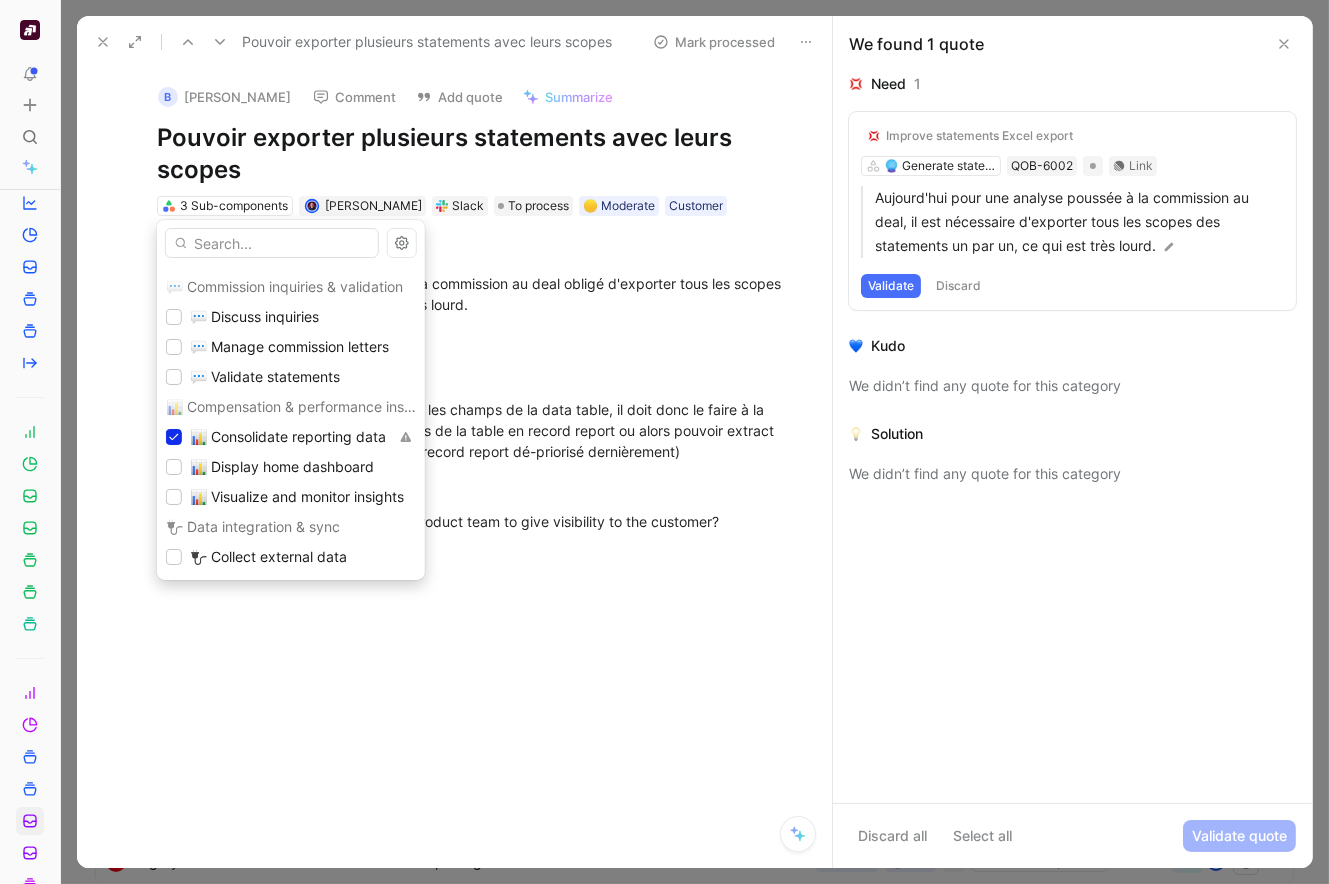 scroll, scrollTop: 450, scrollLeft: 0, axis: vertical 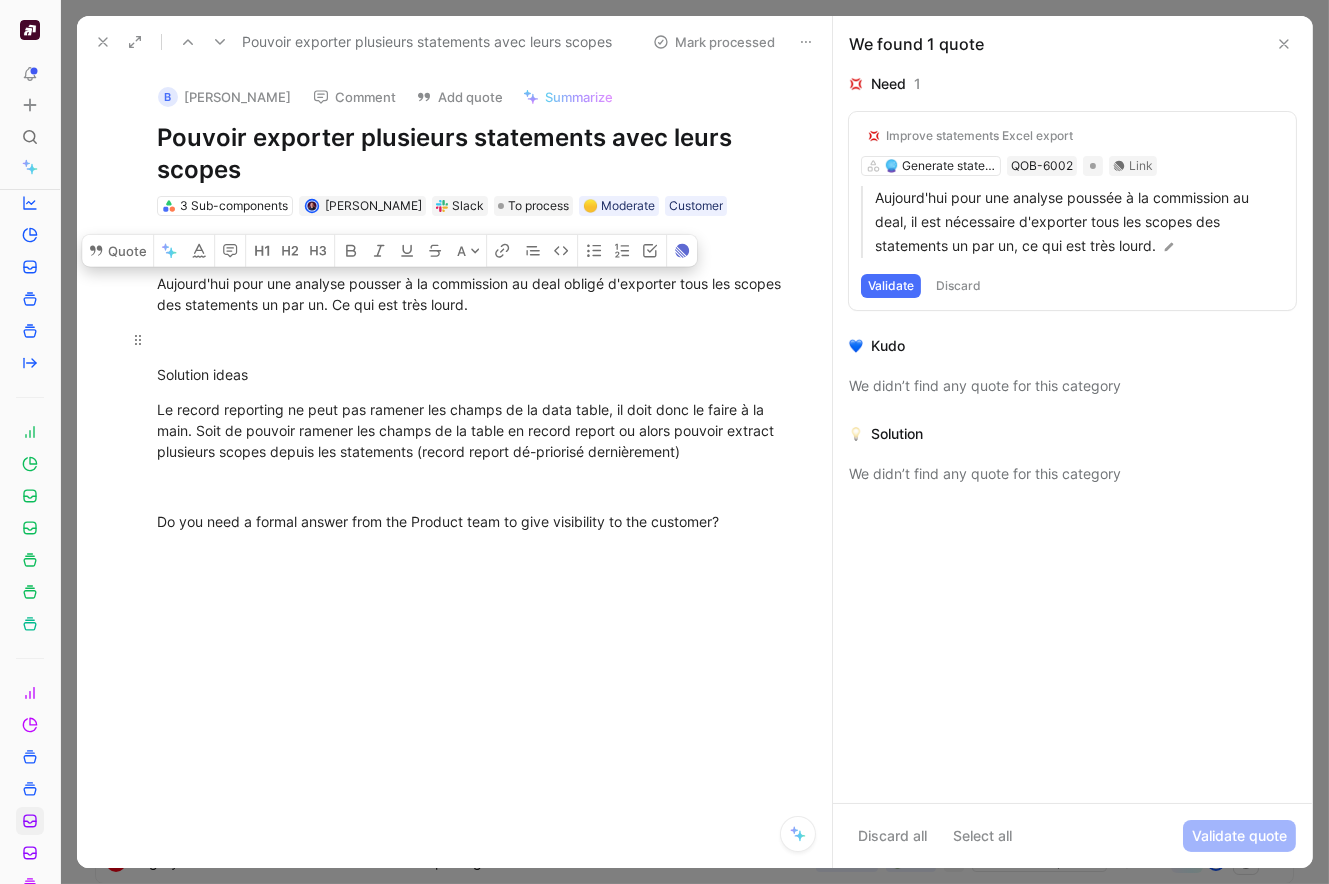 drag, startPoint x: 158, startPoint y: 282, endPoint x: 530, endPoint y: 344, distance: 377.1313 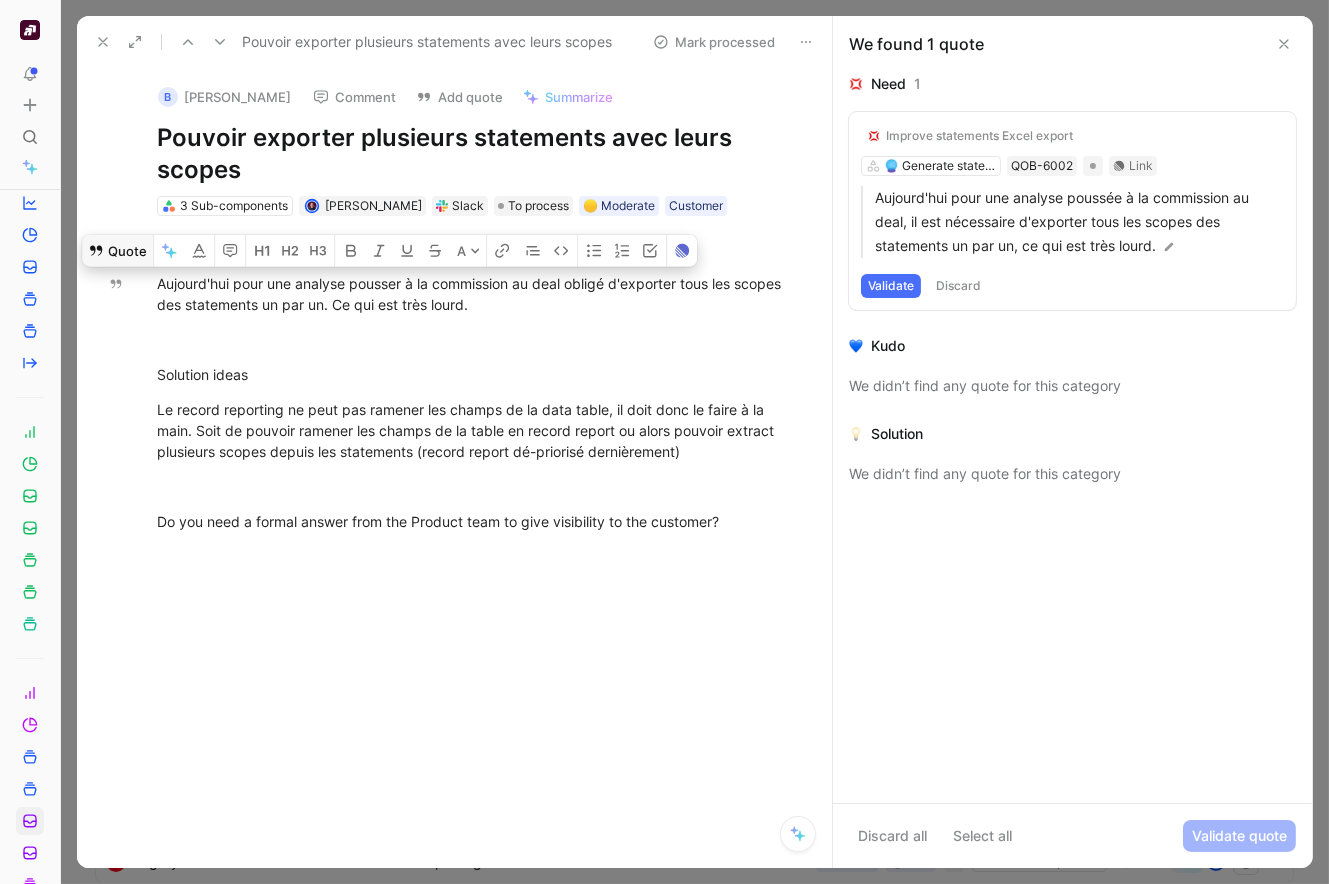 click on "Quote" at bounding box center (117, 251) 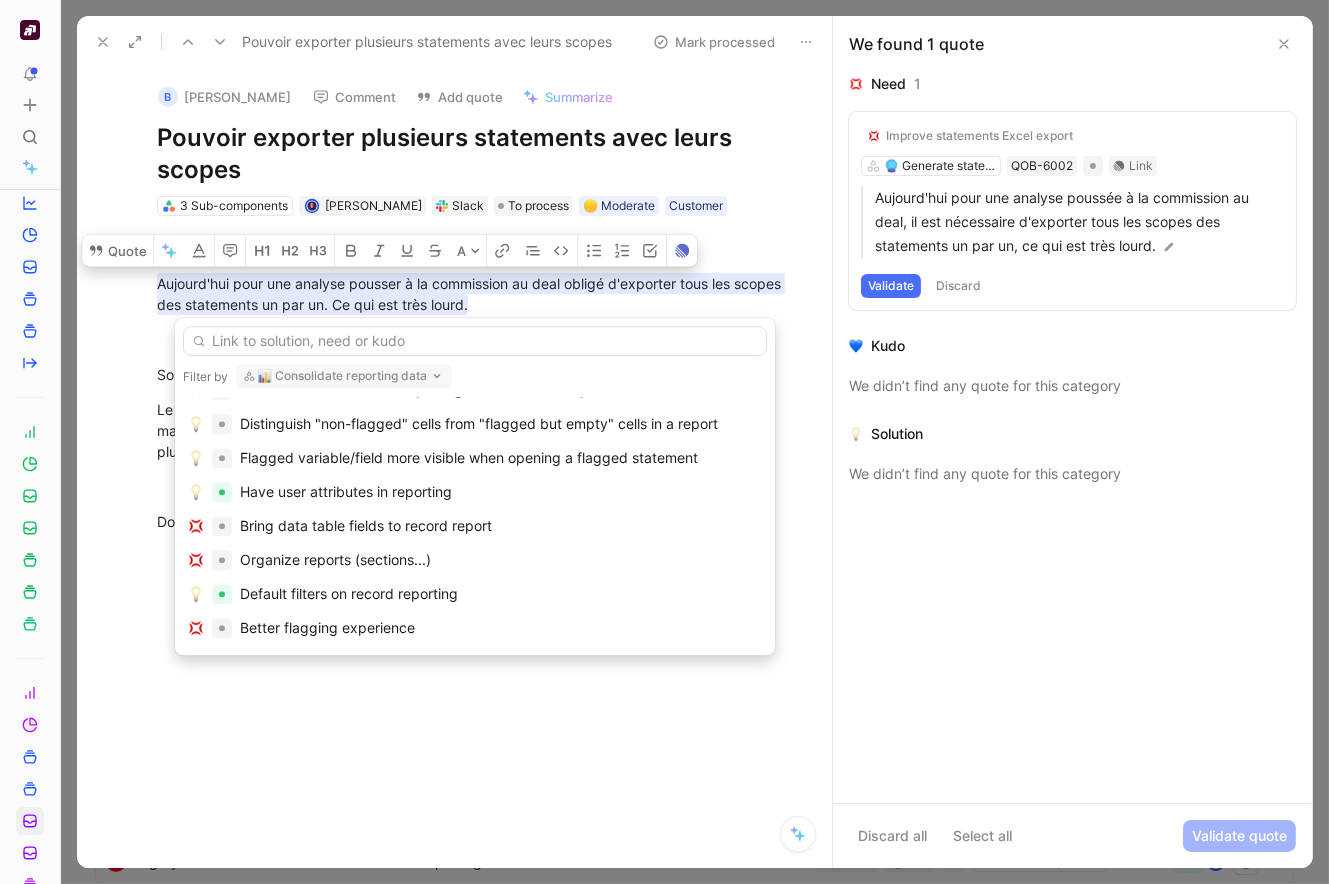 scroll, scrollTop: 655, scrollLeft: 0, axis: vertical 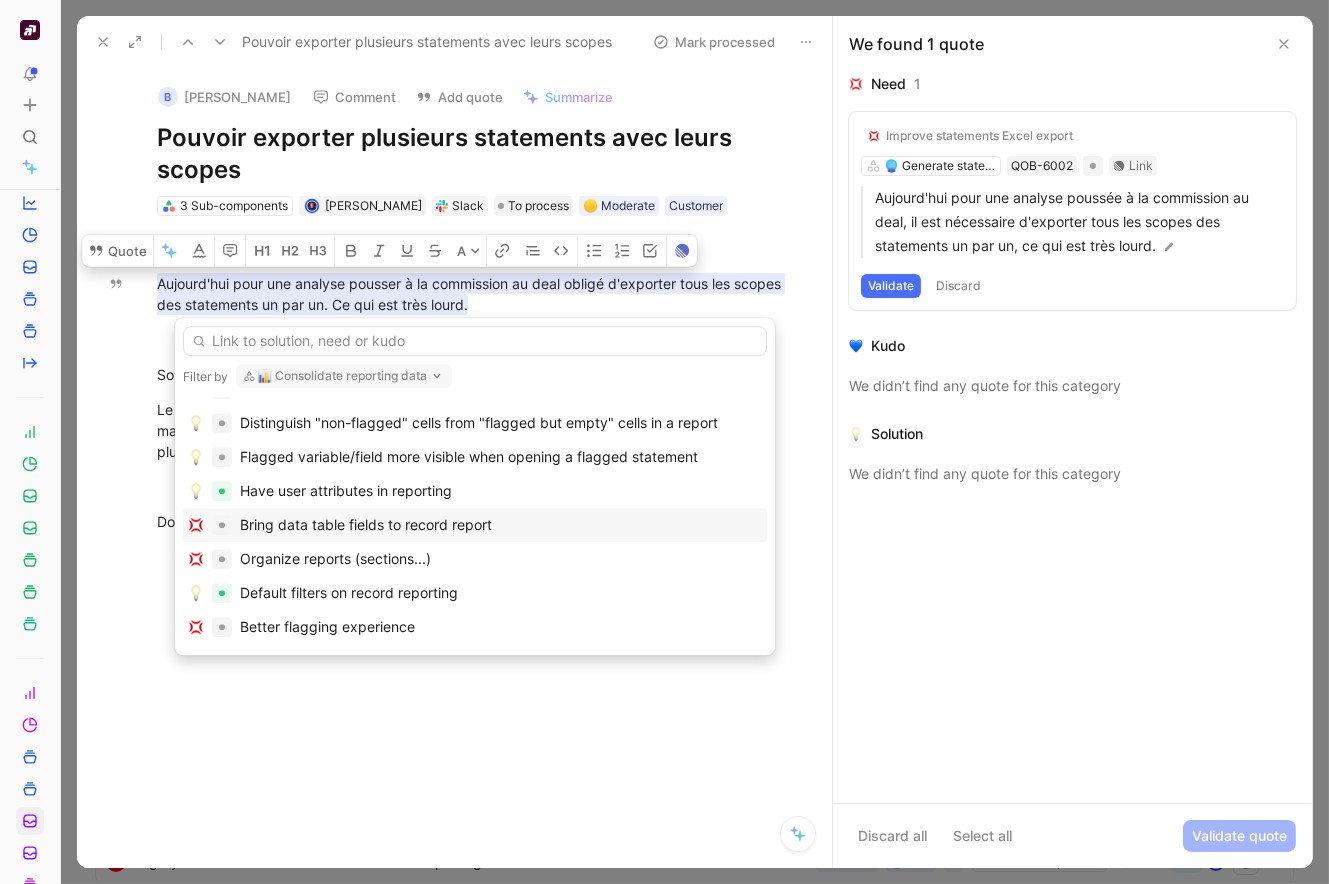 click on "Bring data table fields to record report" at bounding box center (366, 525) 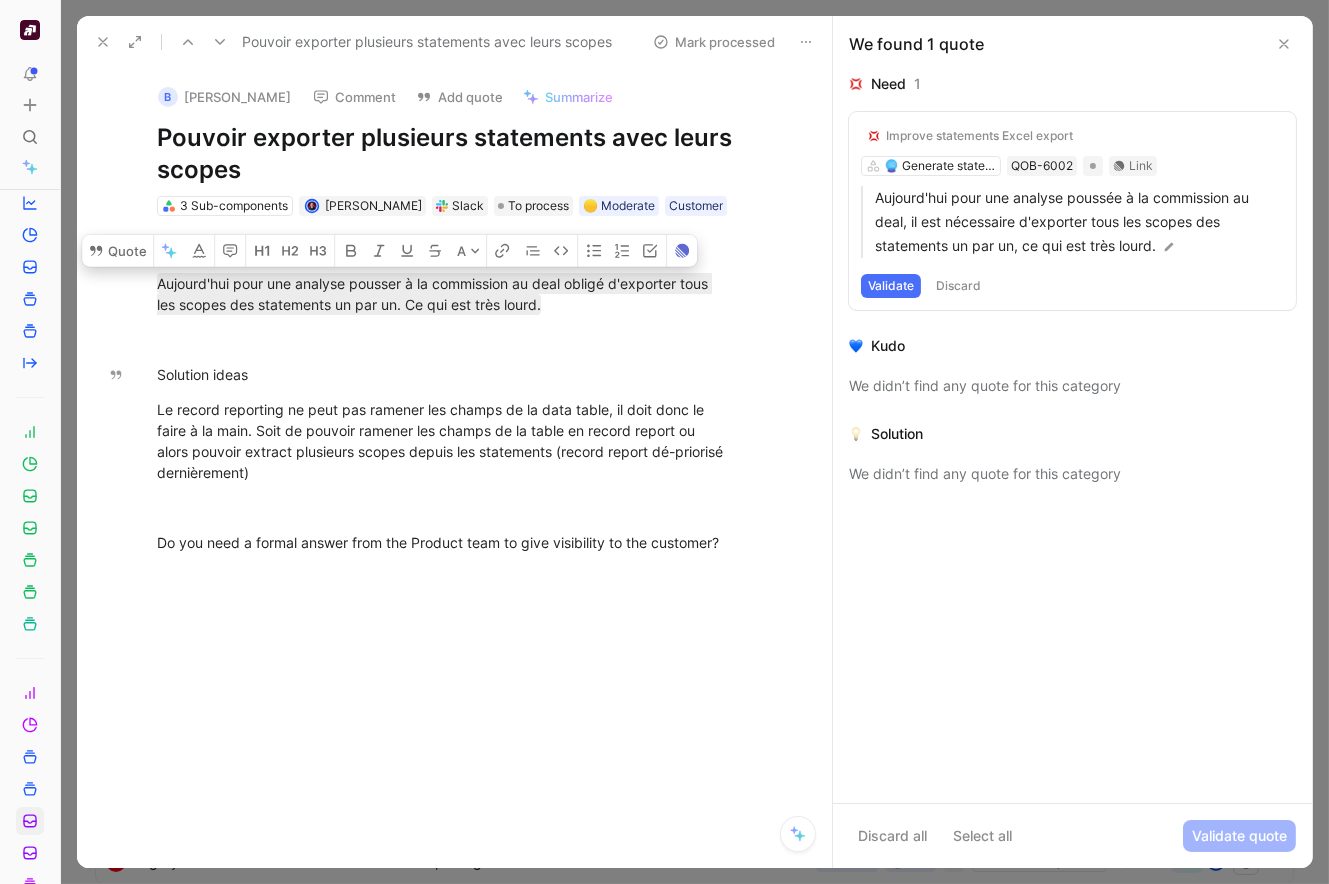 click on "Mark processed" at bounding box center [714, 42] 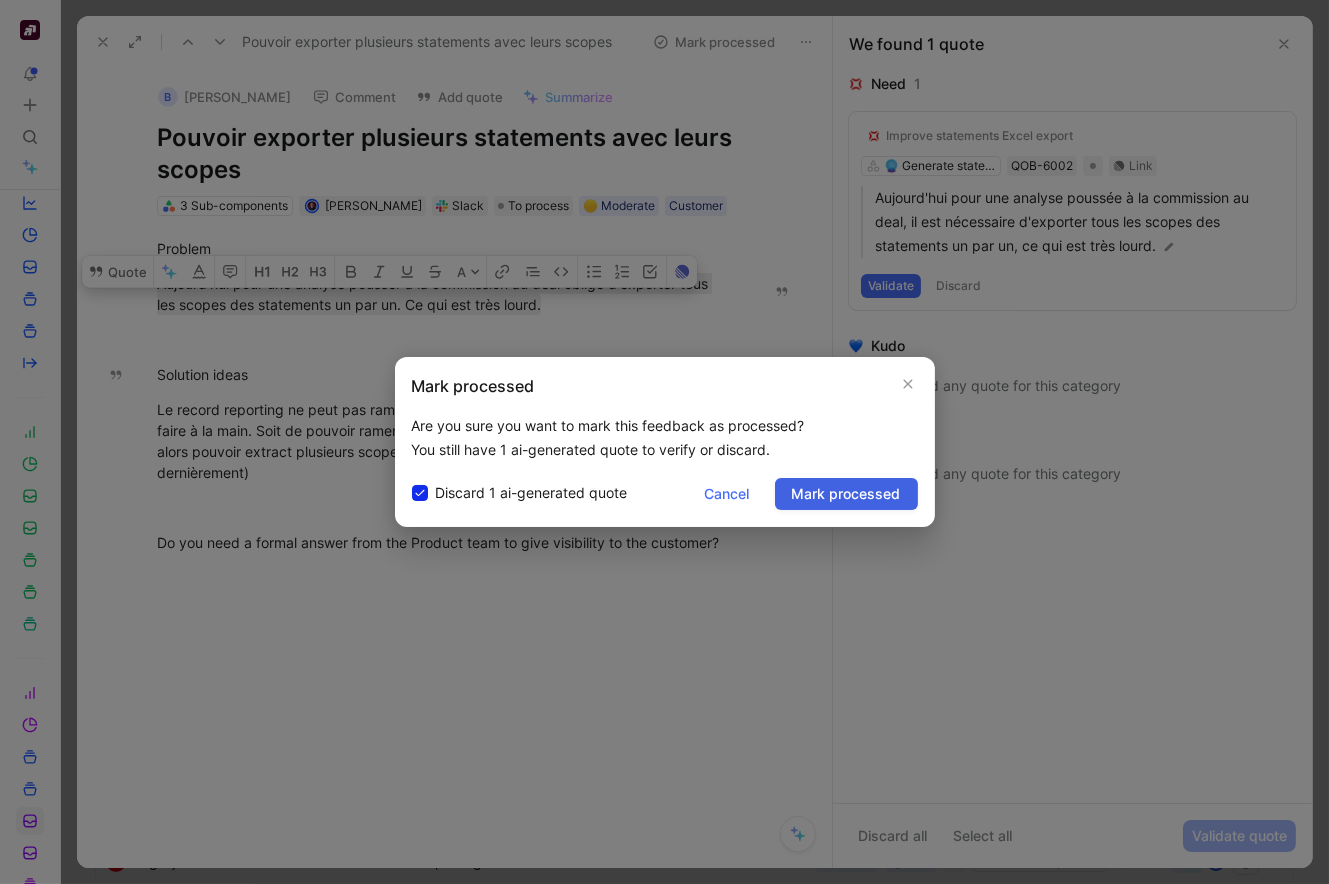 click on "Mark processed" at bounding box center (846, 494) 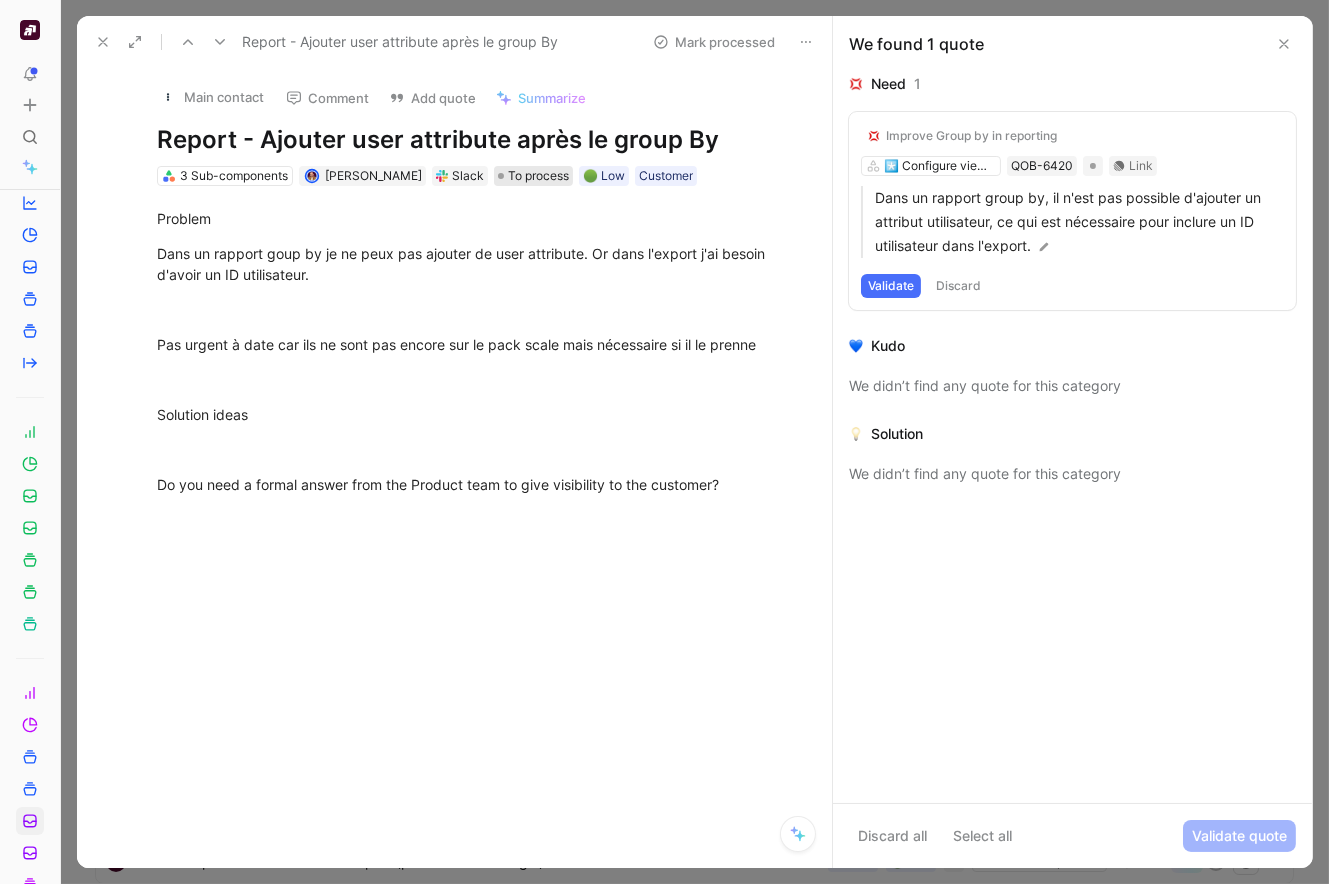 click on "To process" at bounding box center (538, 176) 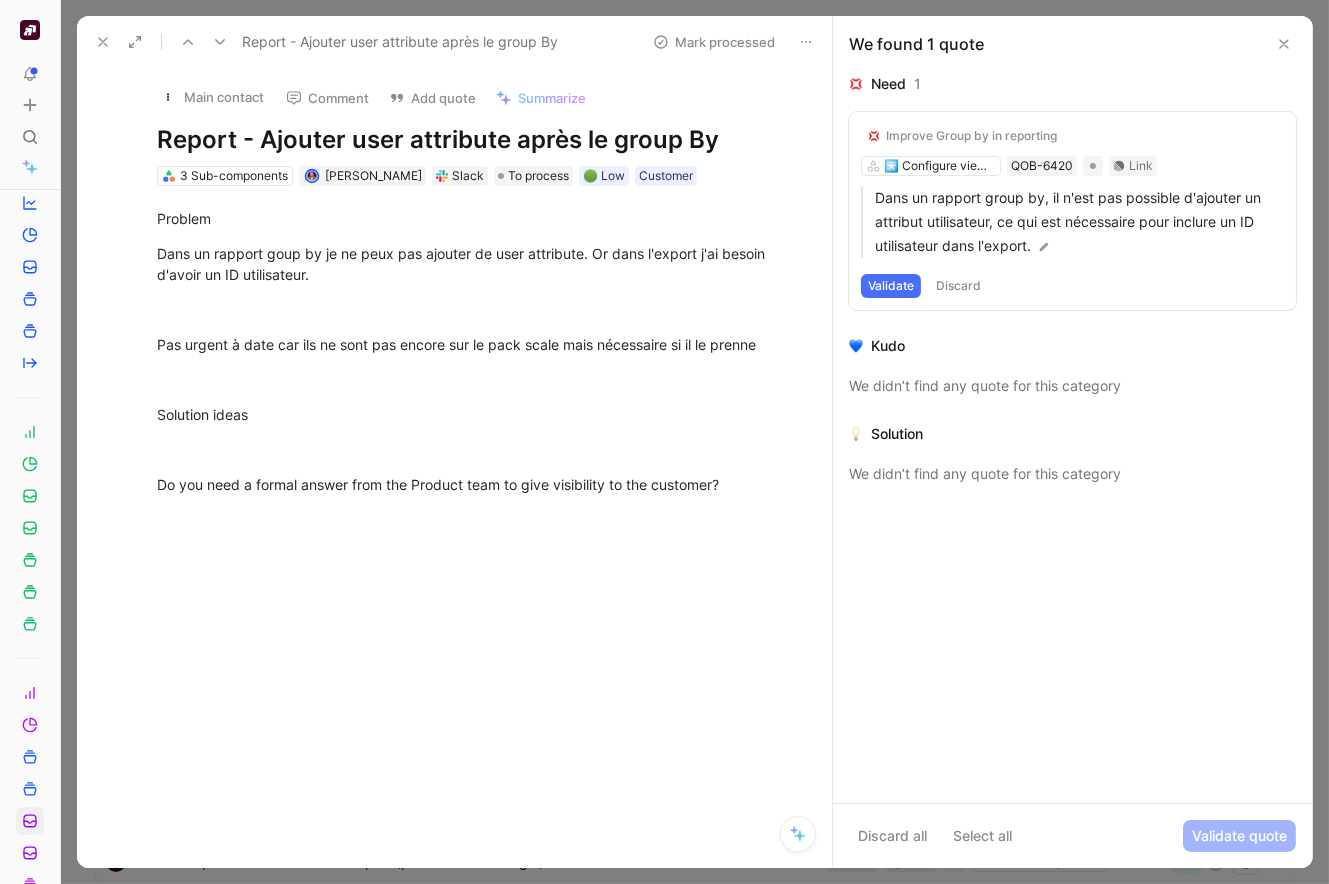 click 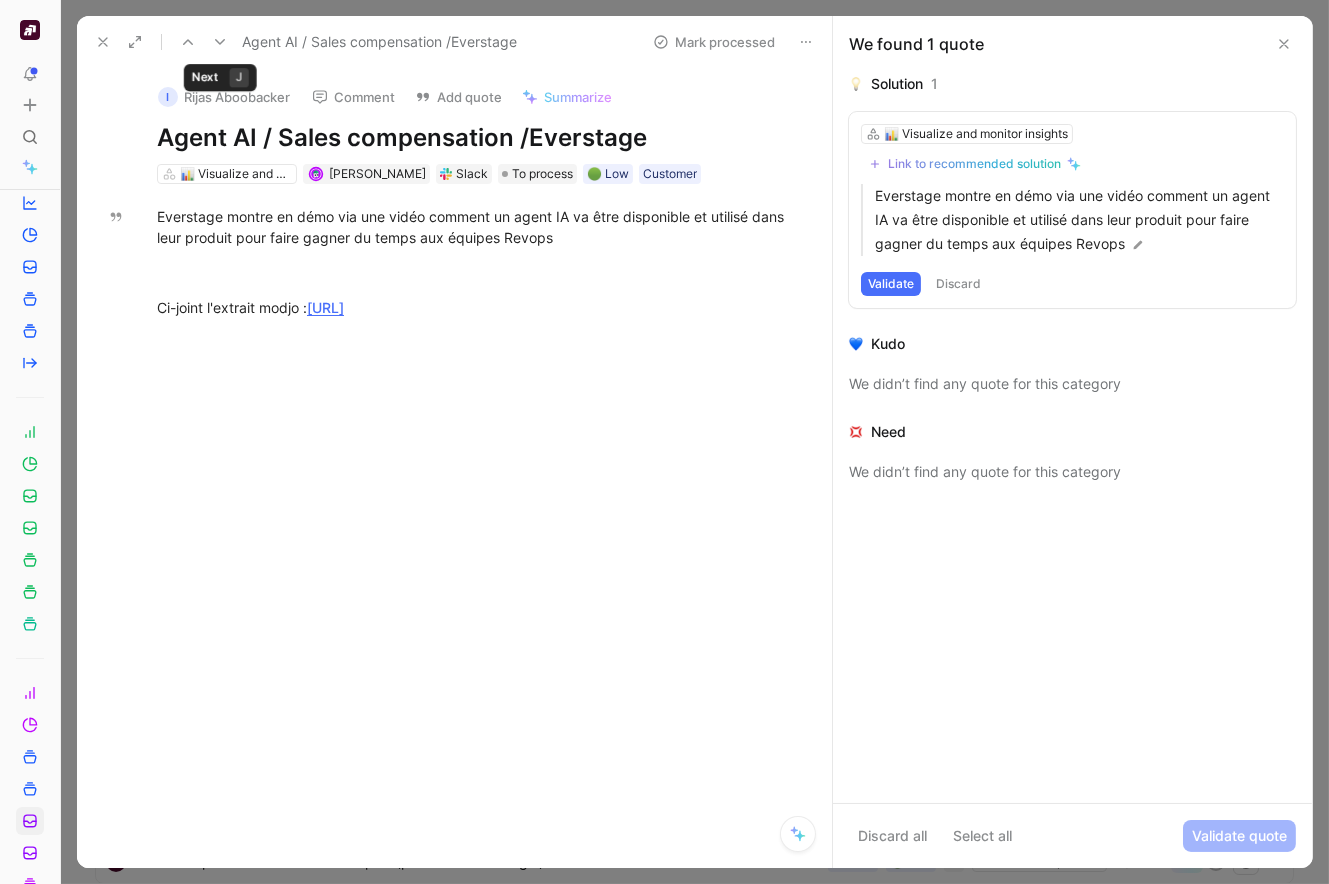 click 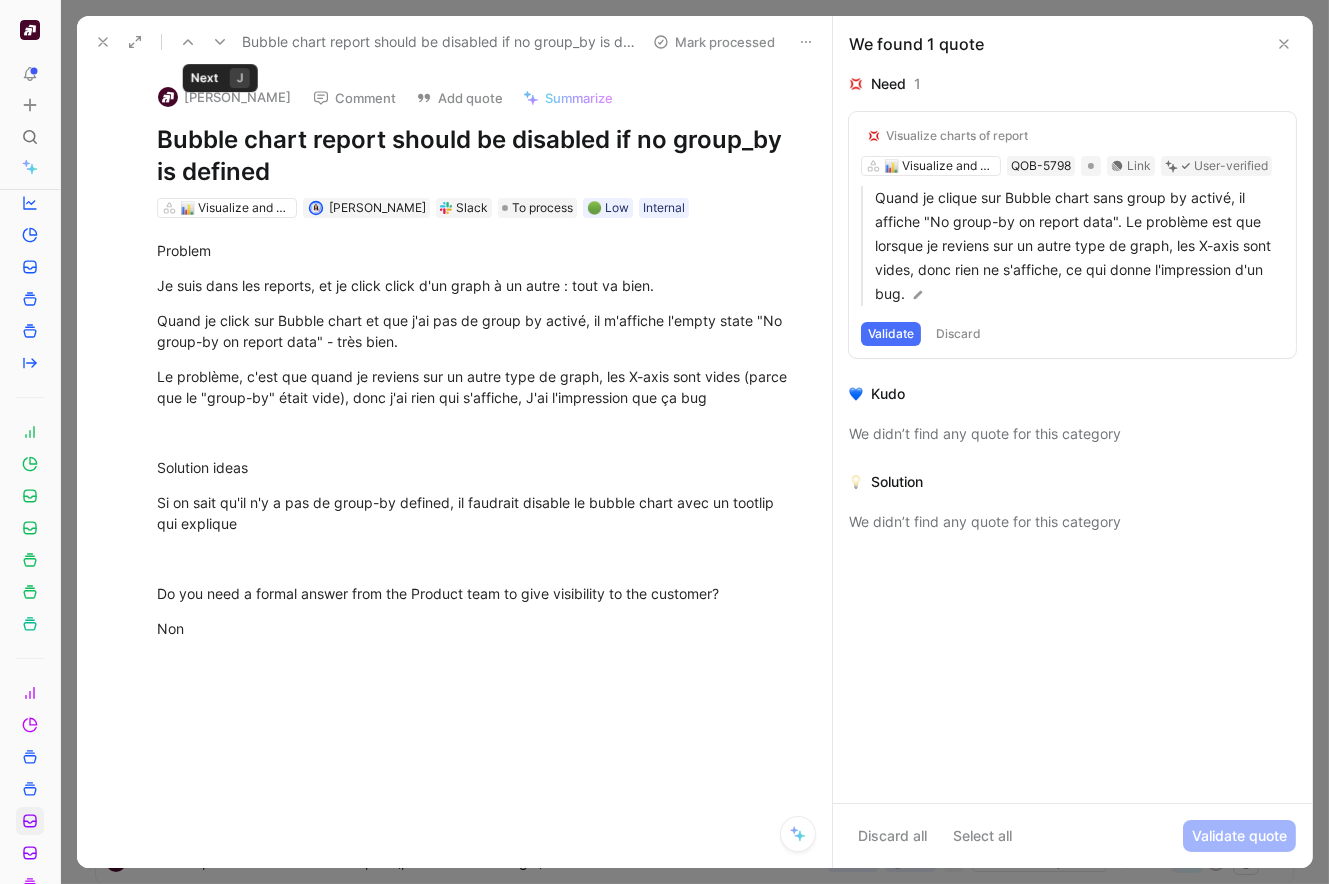 click 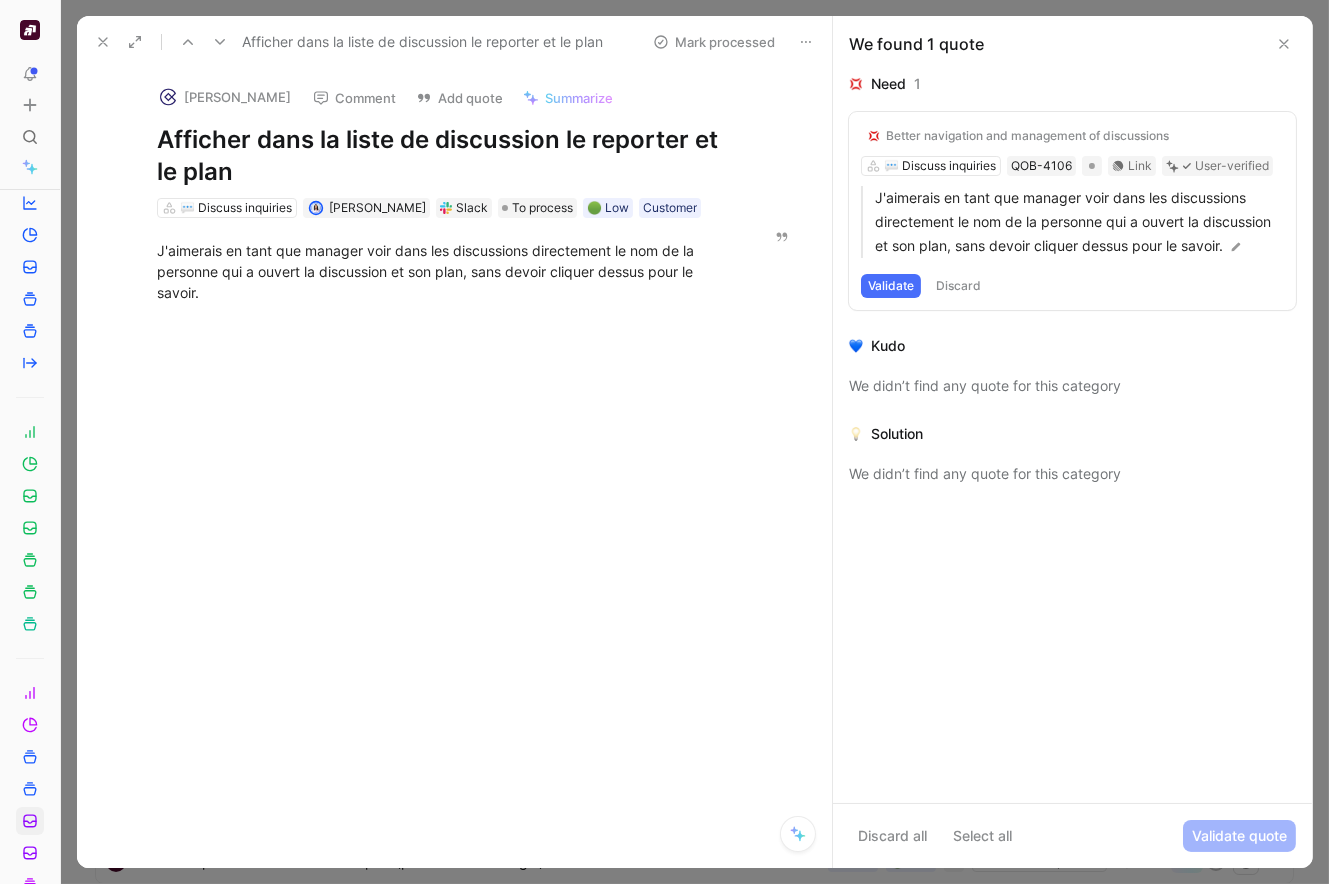 click 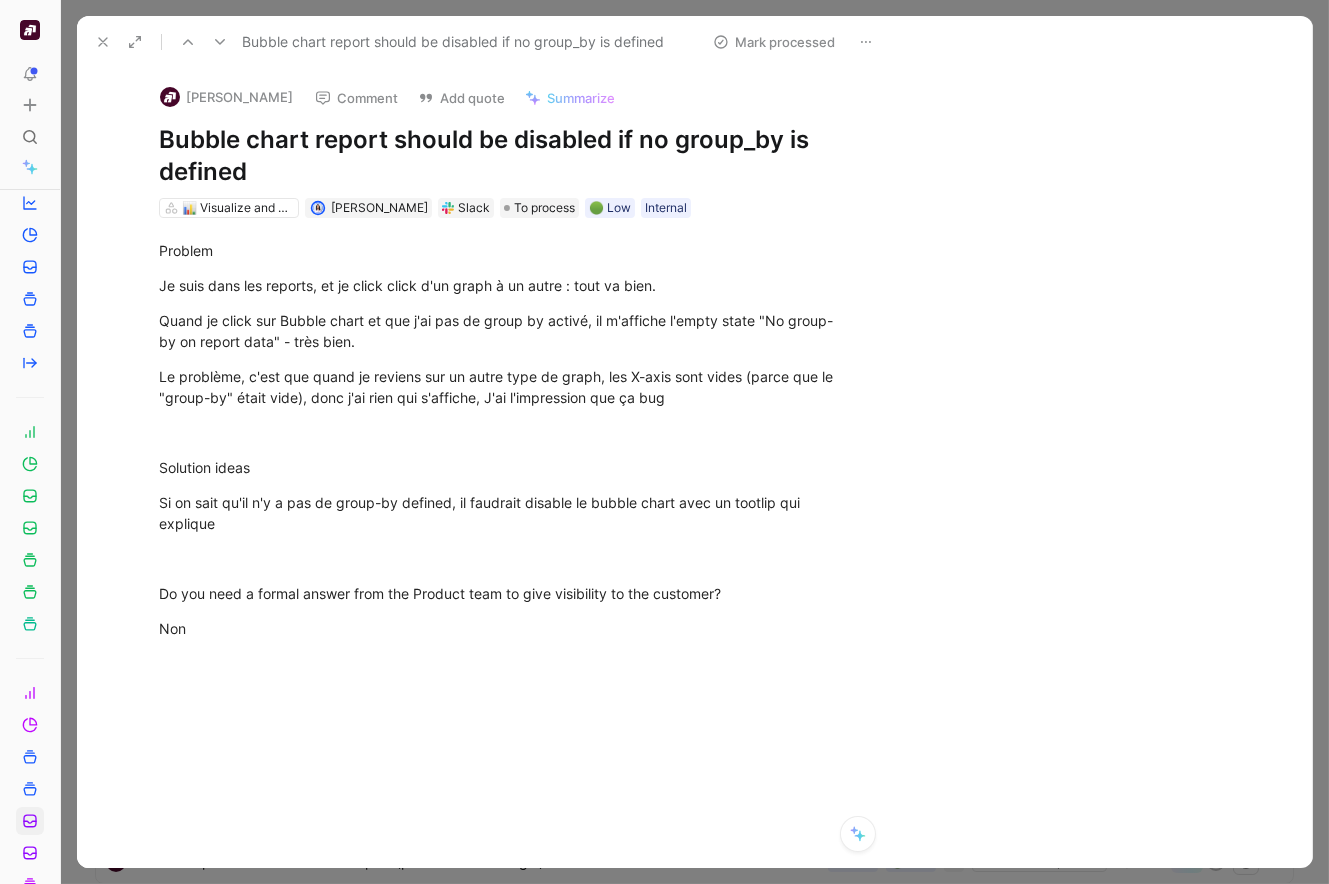 click 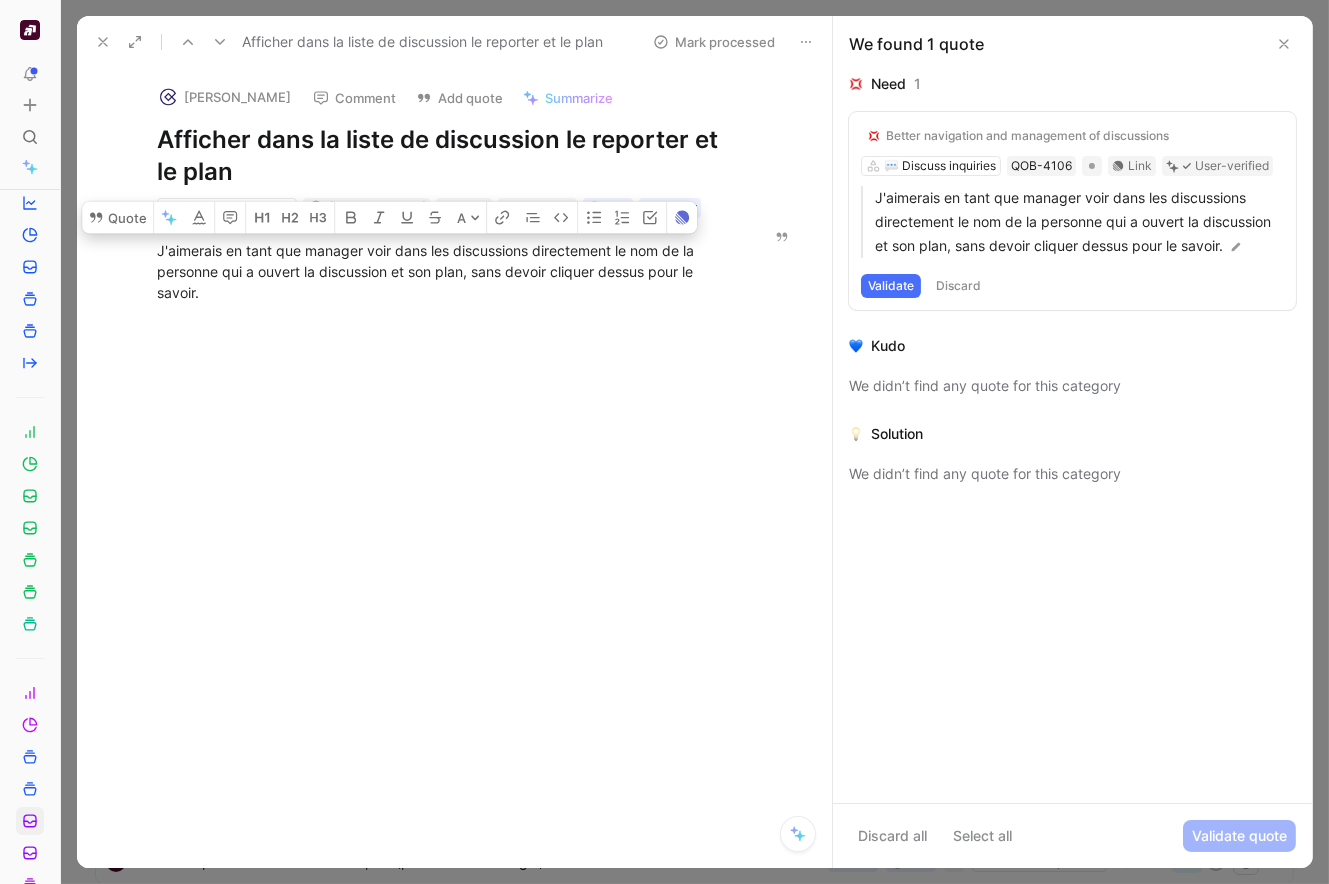 drag, startPoint x: 153, startPoint y: 246, endPoint x: 336, endPoint y: 323, distance: 198.53967 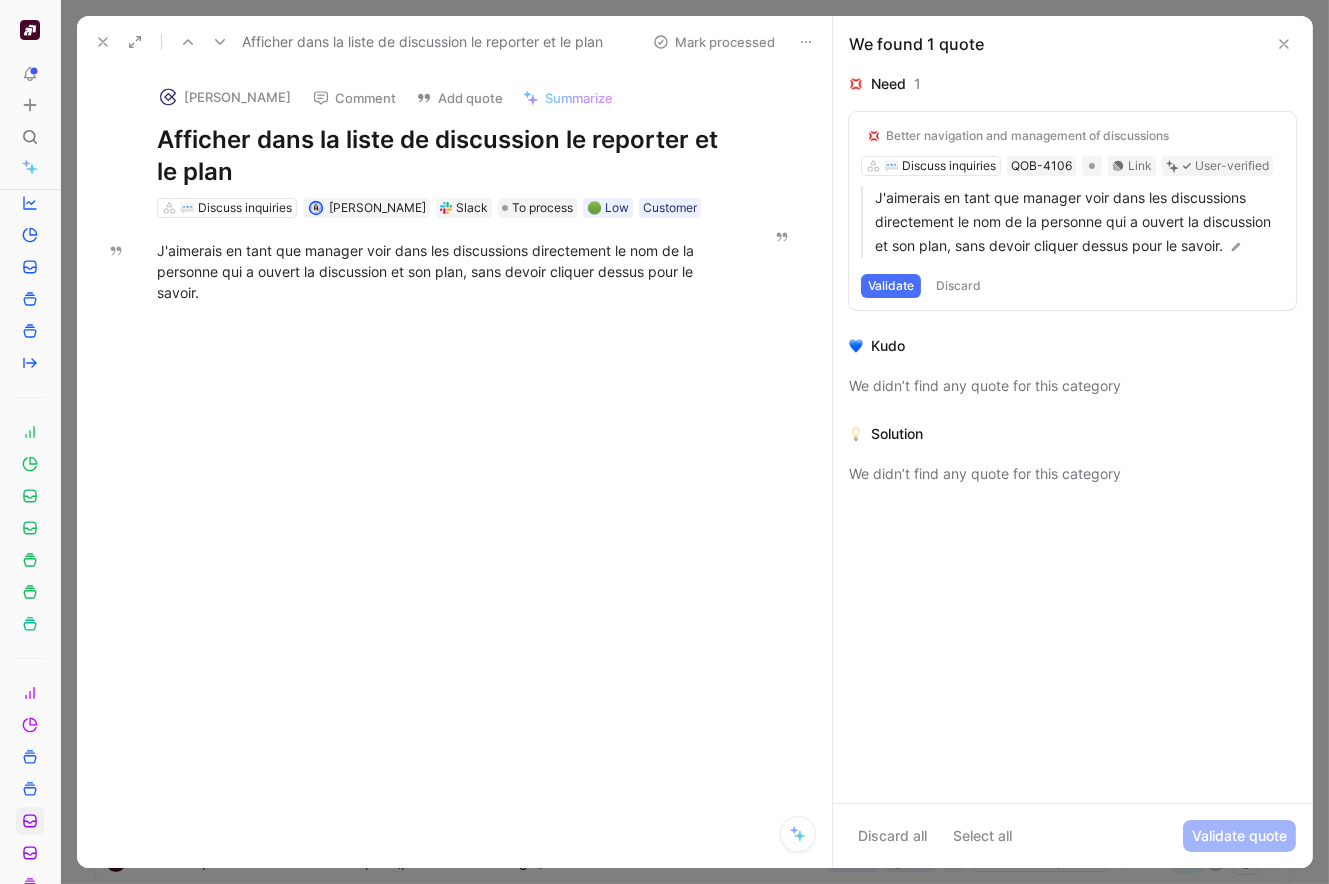 click 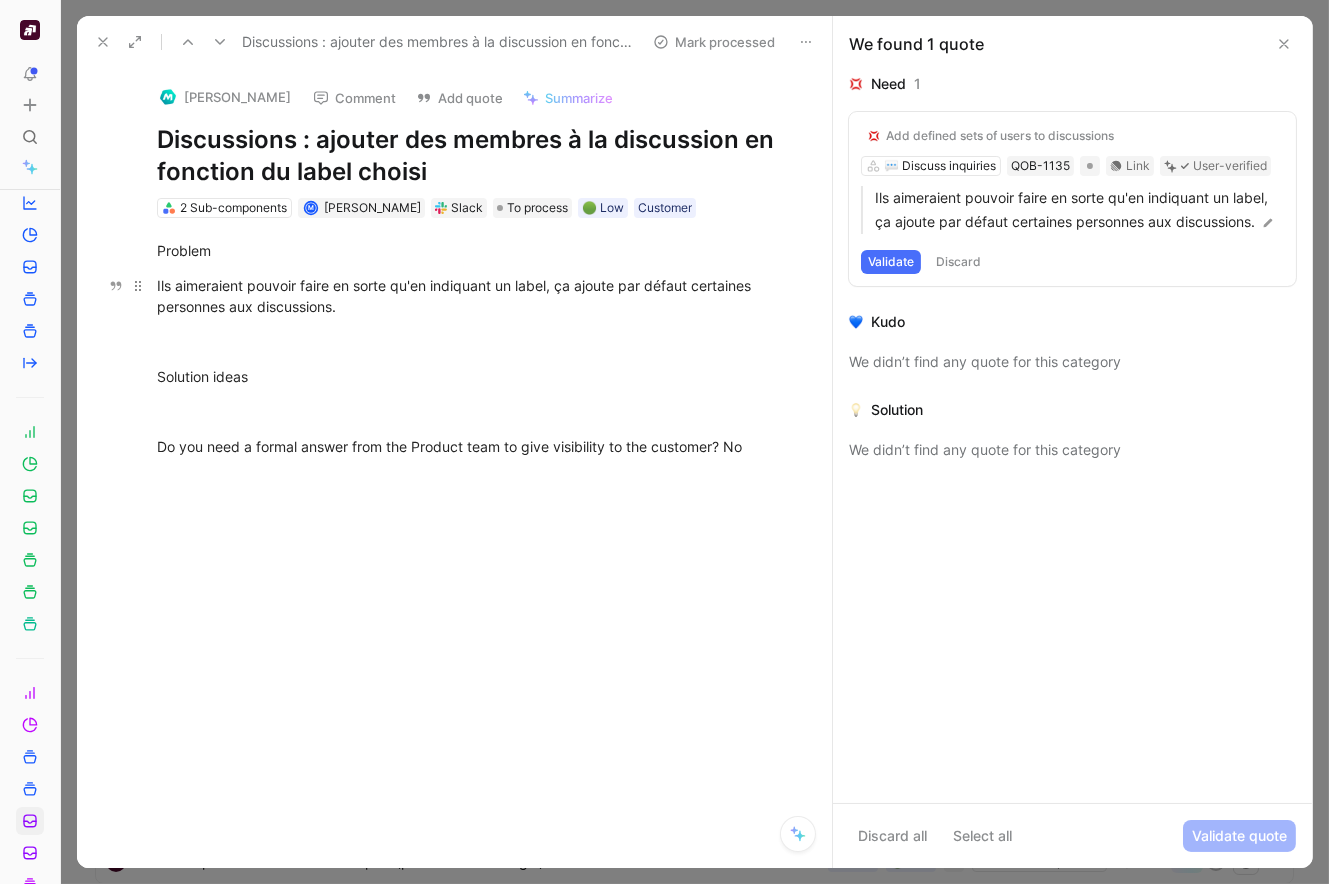 click on "Ils aimeraient pouvoir faire en sorte qu'en indiquant un label, ça ajoute par défaut certaines personnes aux discussions." at bounding box center (475, 296) 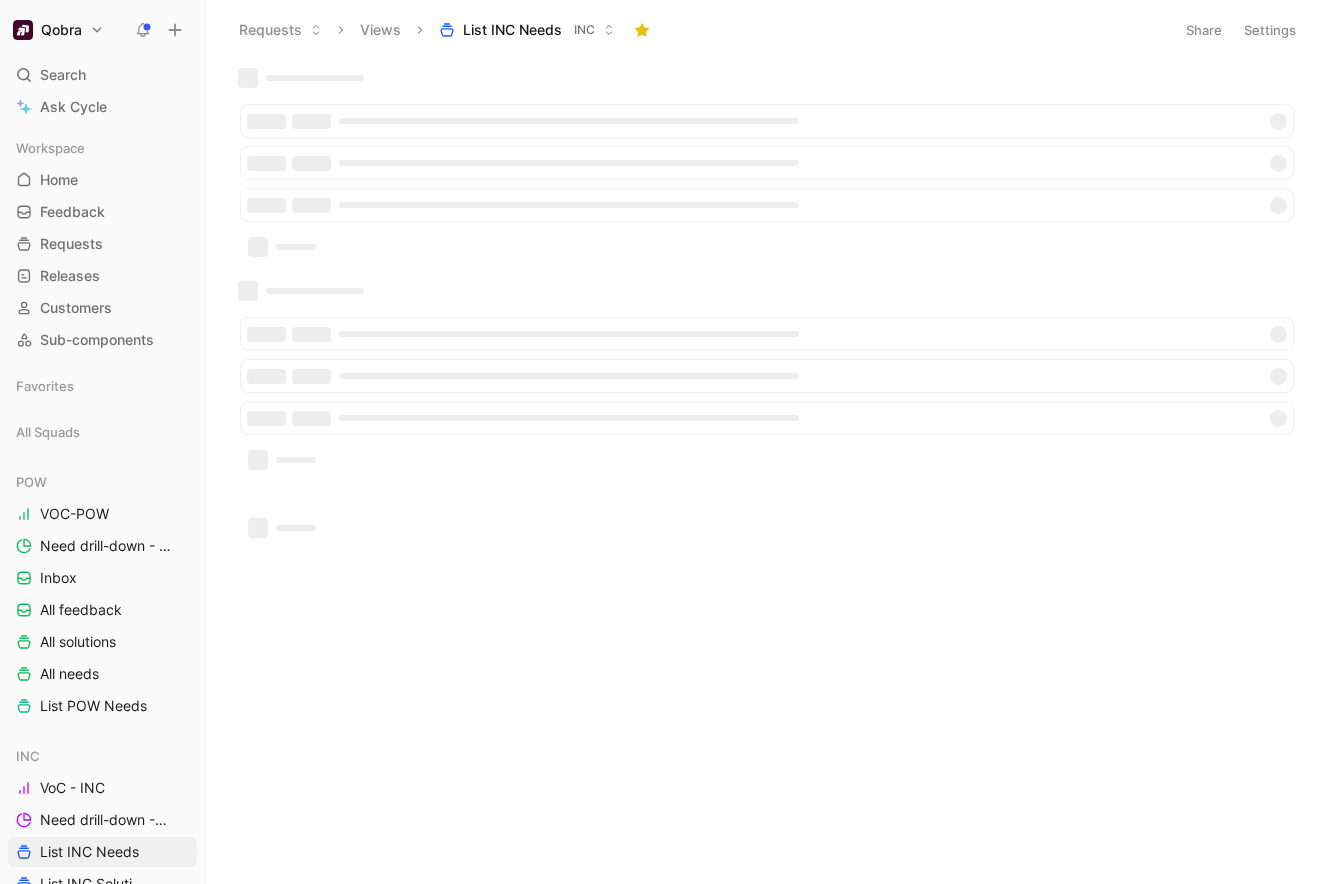 scroll, scrollTop: 0, scrollLeft: 0, axis: both 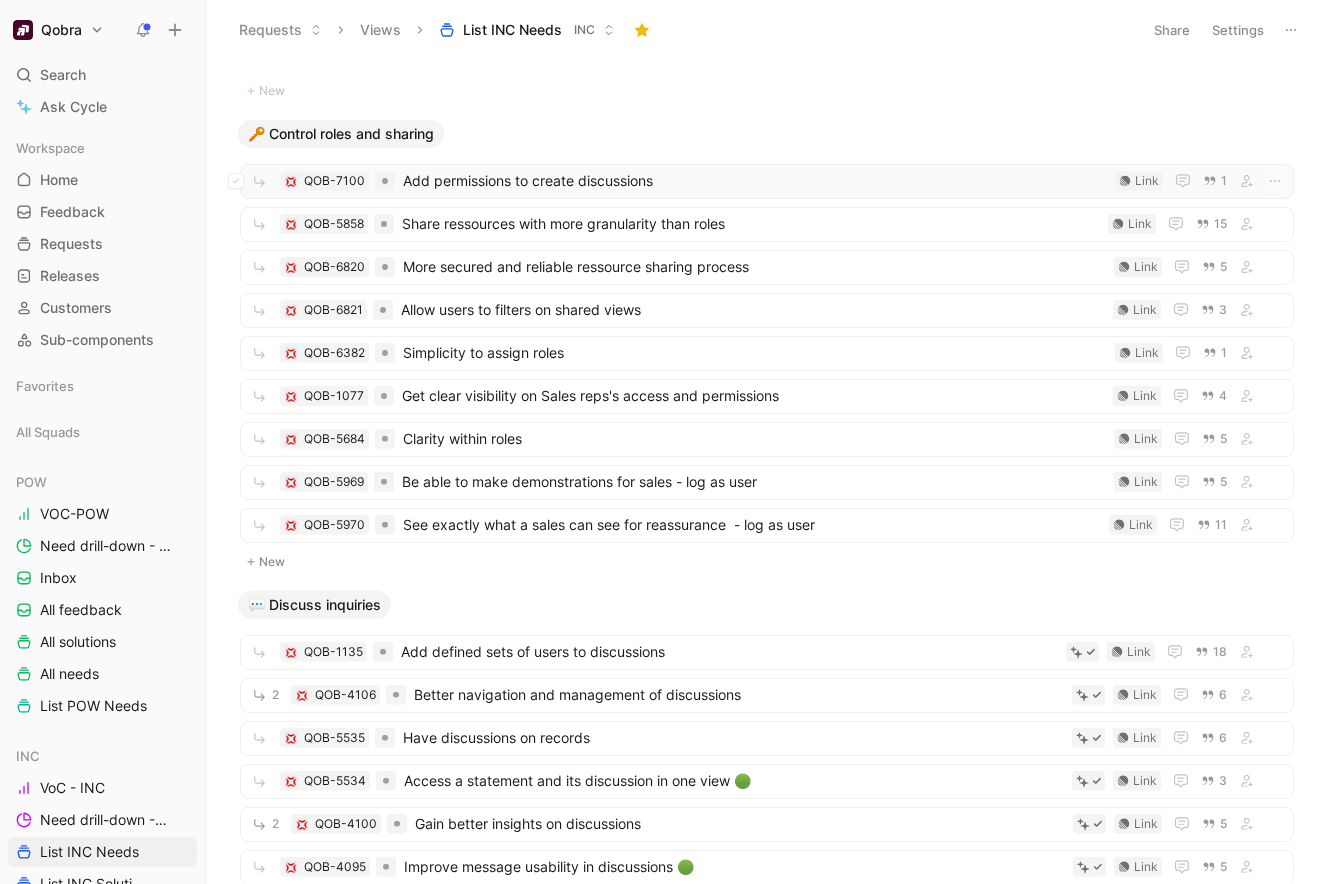 click on "Add permissions to create discussions" at bounding box center (755, 181) 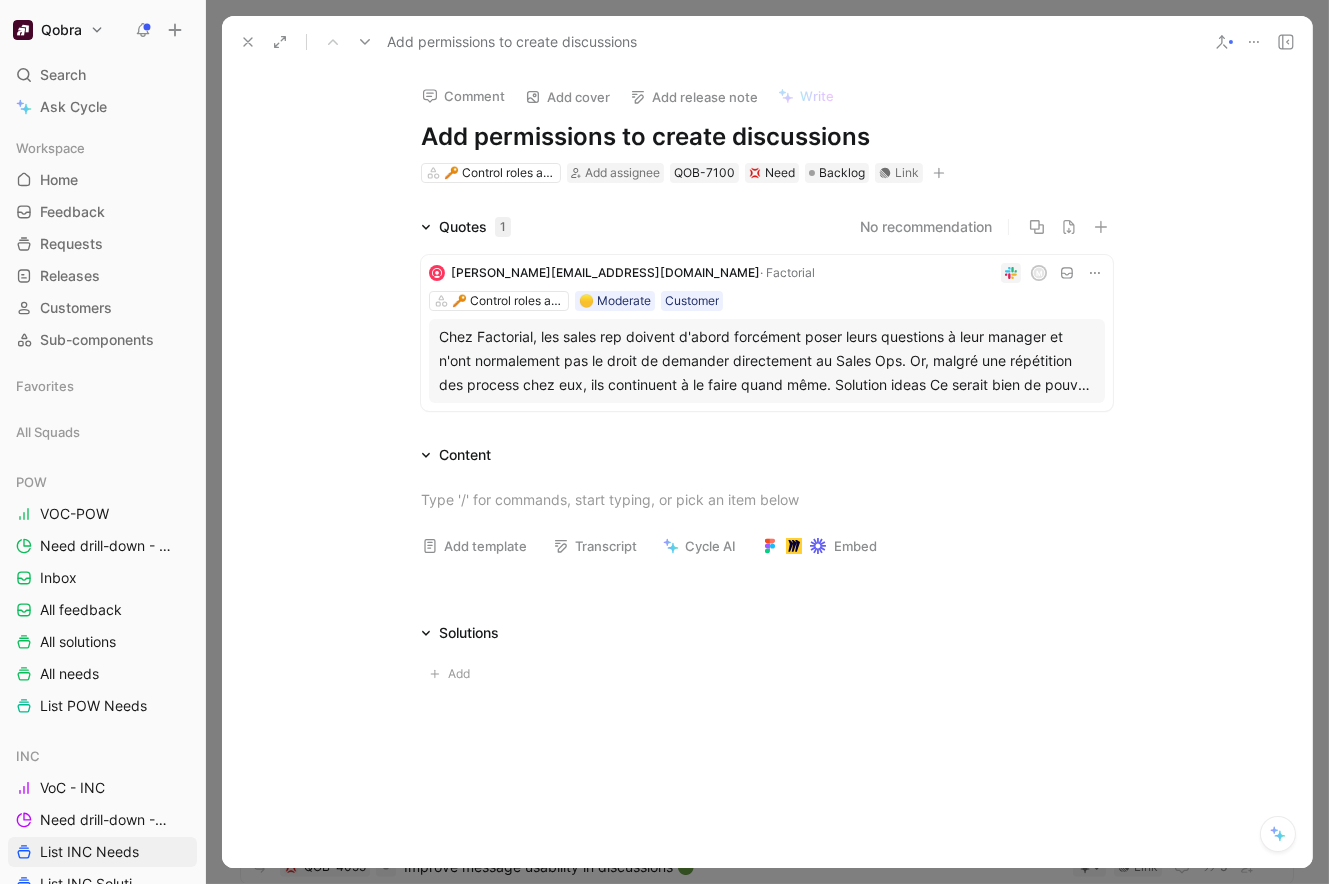 click on "Add permissions to create discussions" at bounding box center [767, 137] 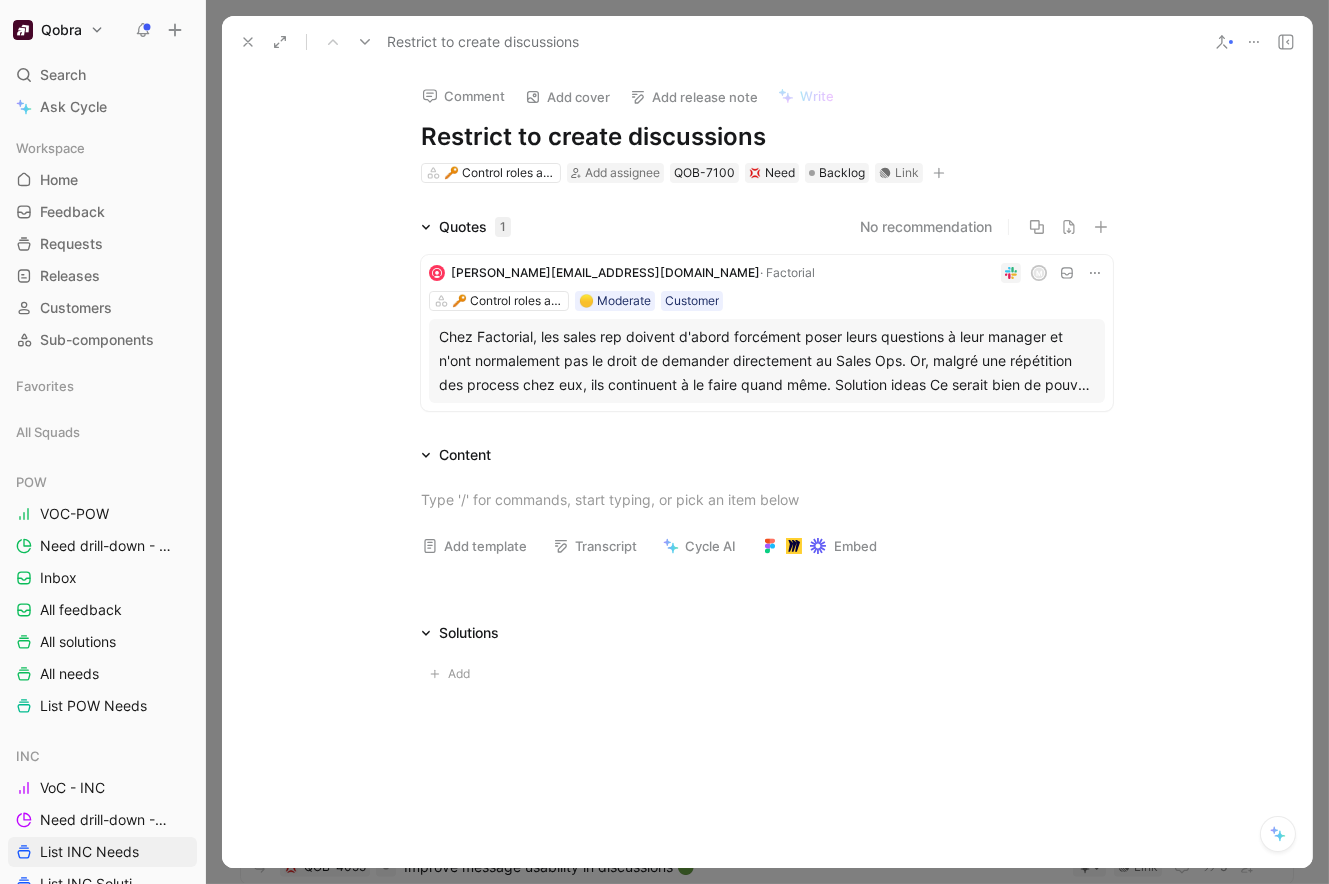 click on "Restrict to create discussions" at bounding box center [767, 137] 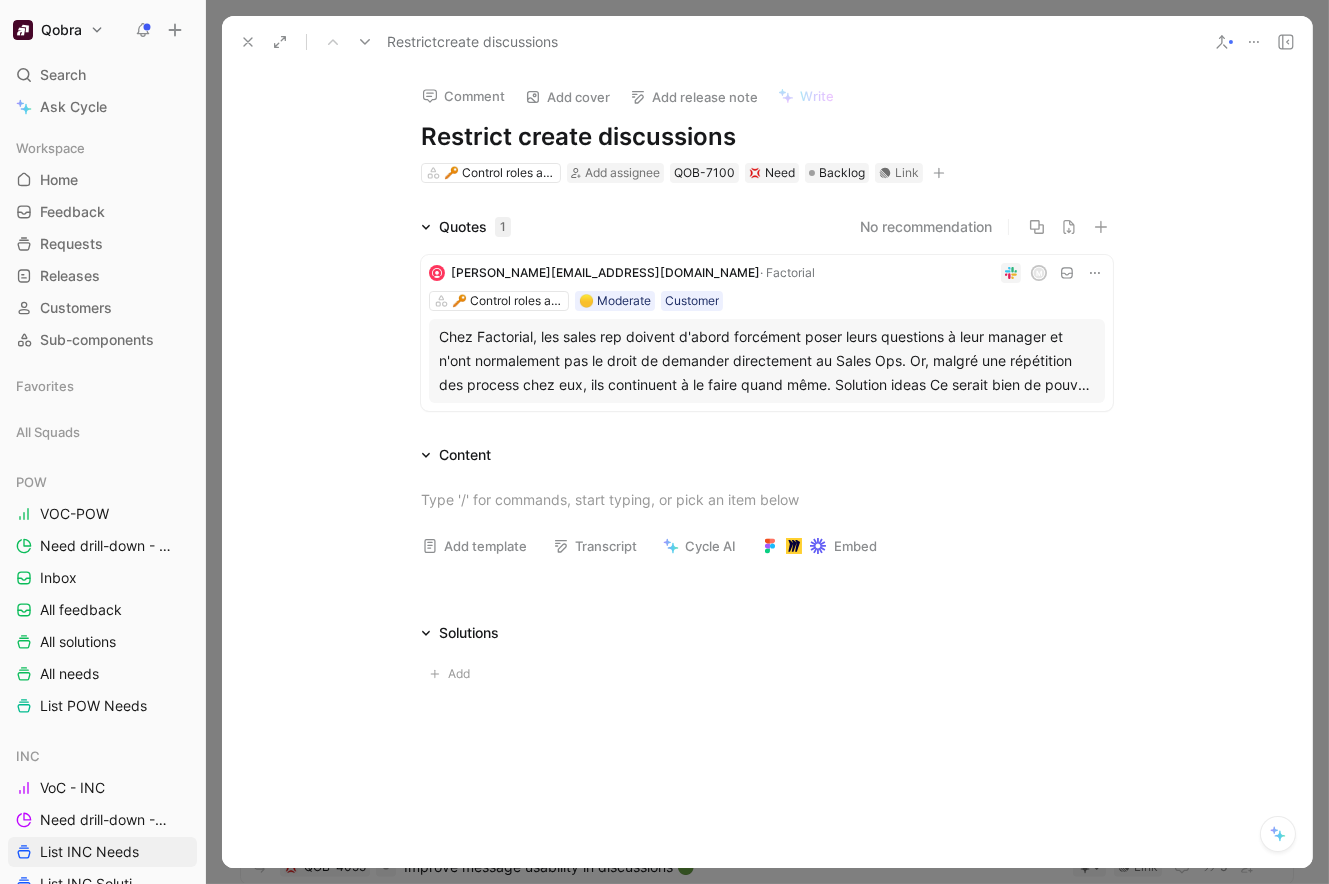 click on "Restrict create discussions" at bounding box center [767, 137] 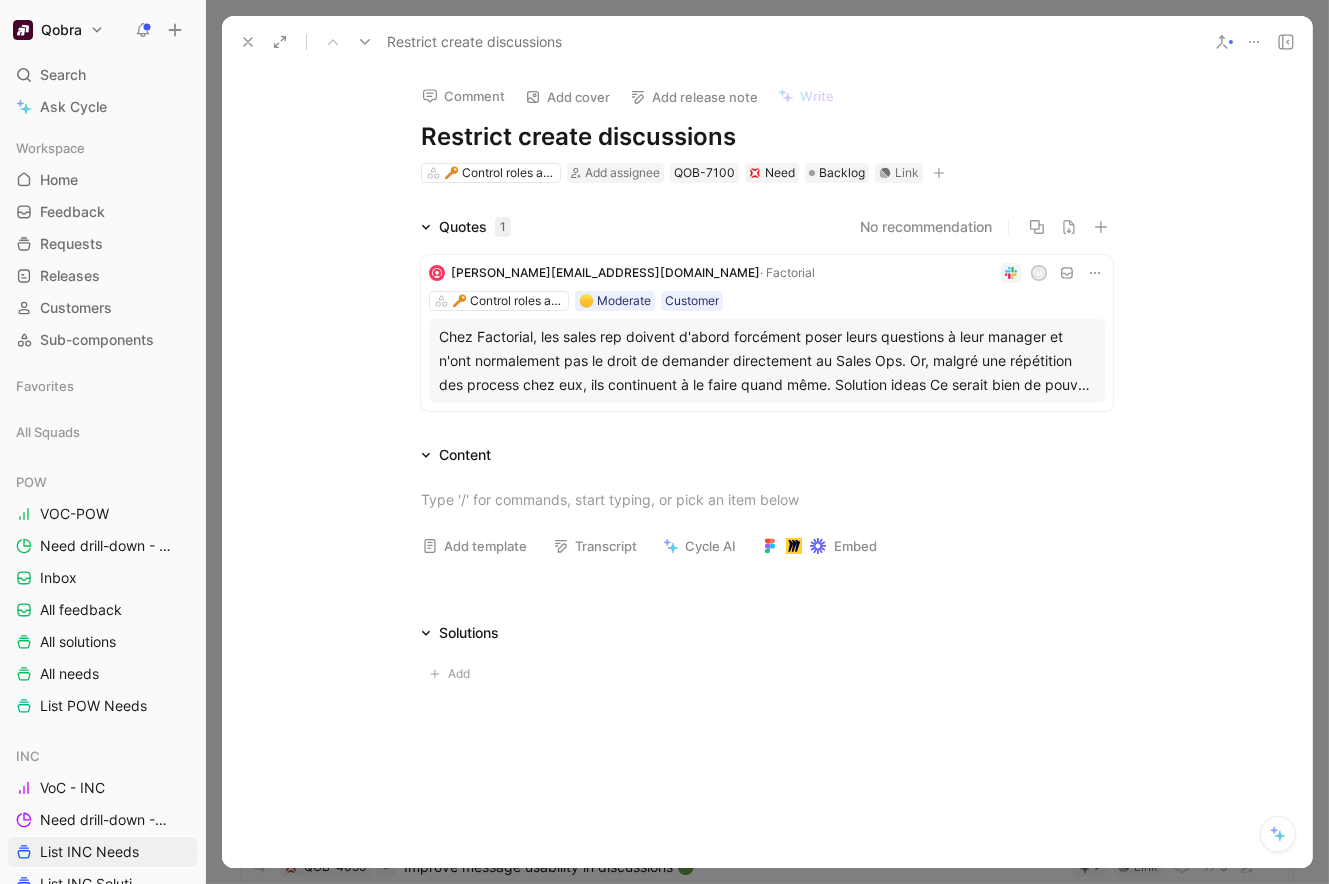 click on "Restrict create discussions" at bounding box center (767, 137) 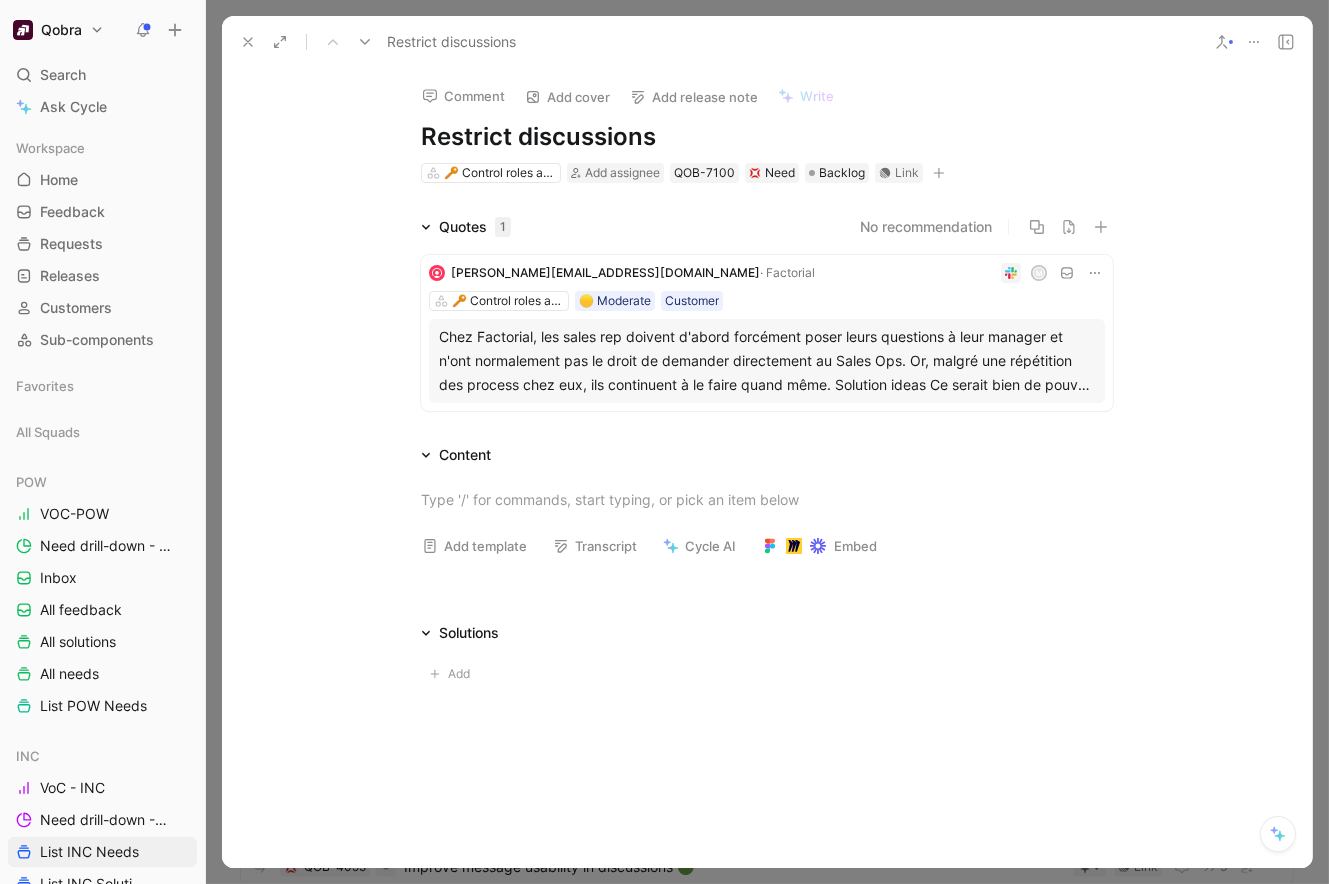 click on "Restrict discussions" at bounding box center [767, 137] 